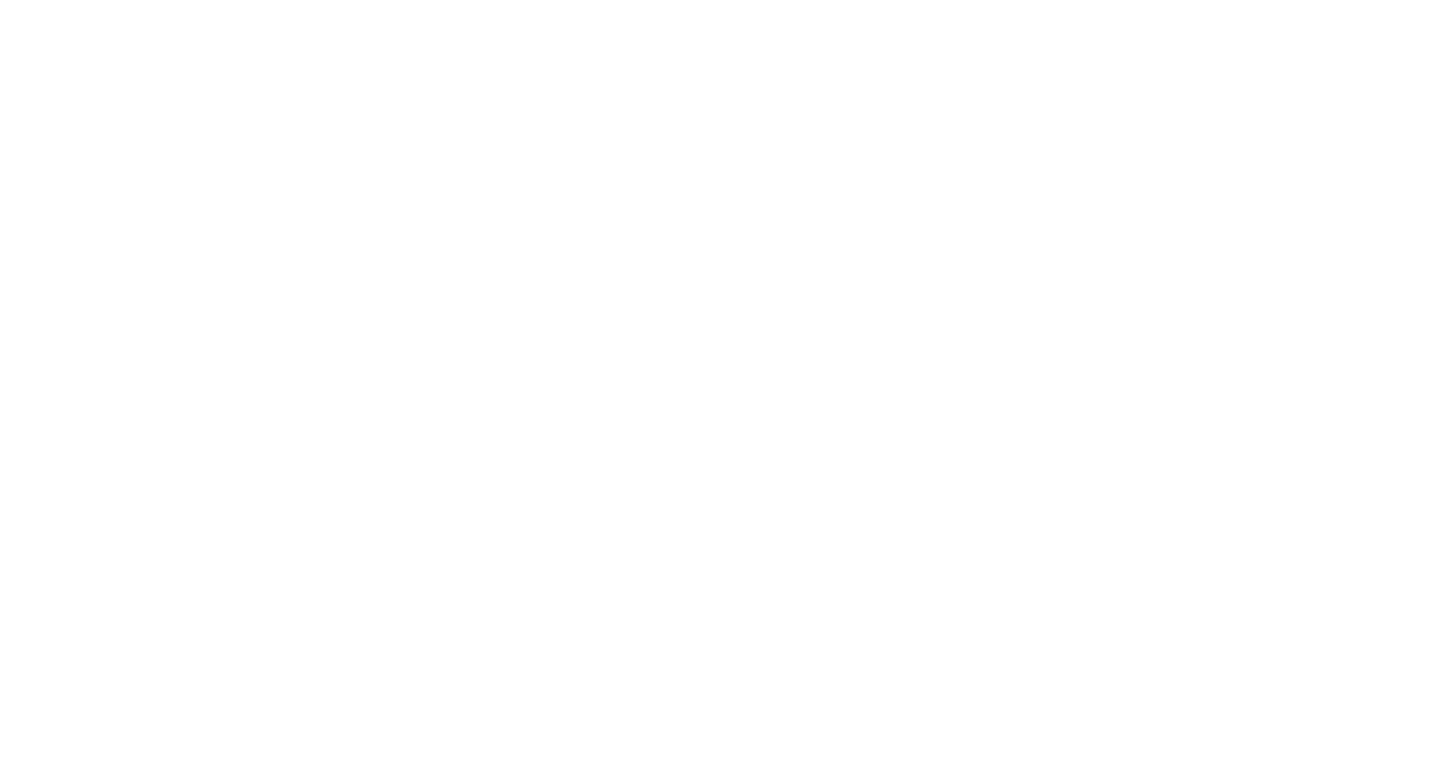 scroll, scrollTop: 0, scrollLeft: 0, axis: both 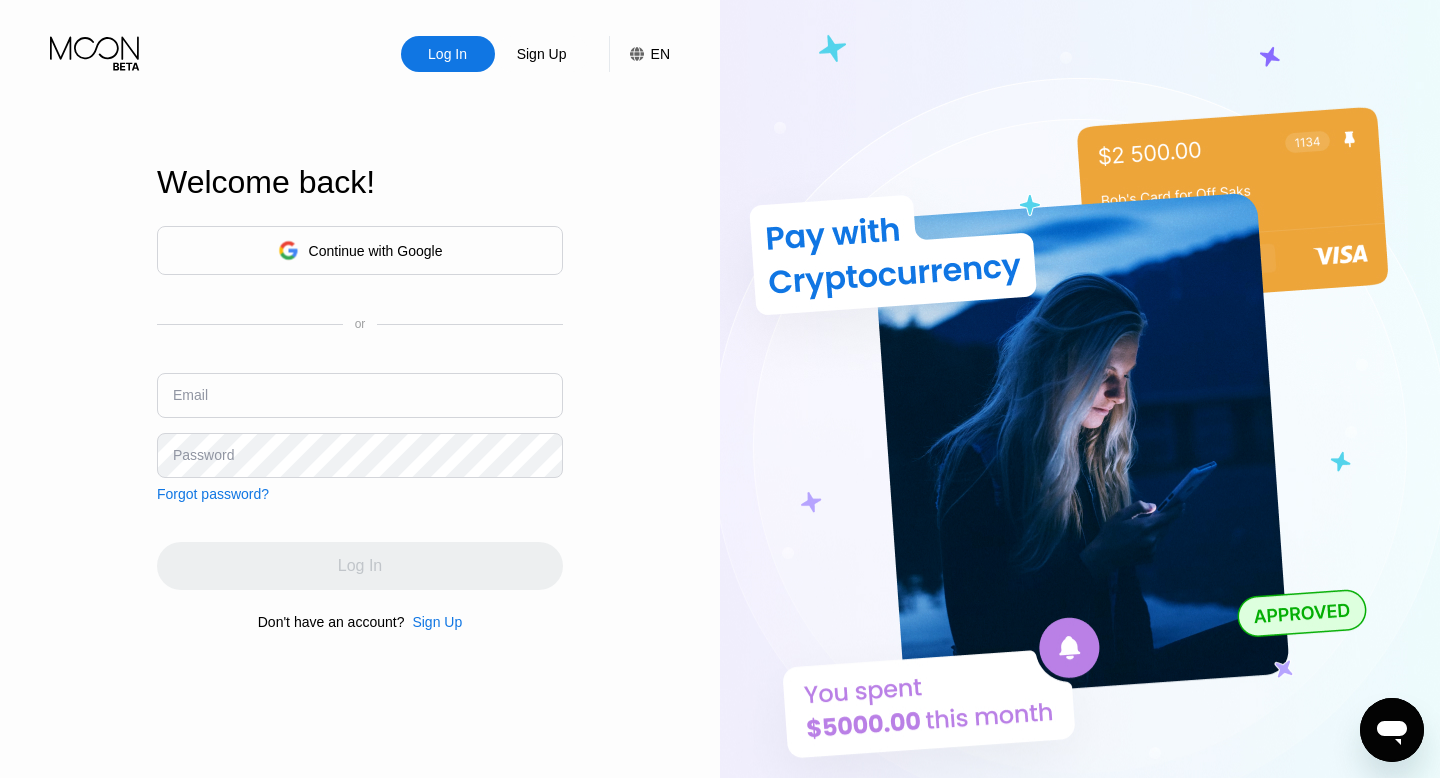 click on "Continue with Google" at bounding box center (360, 250) 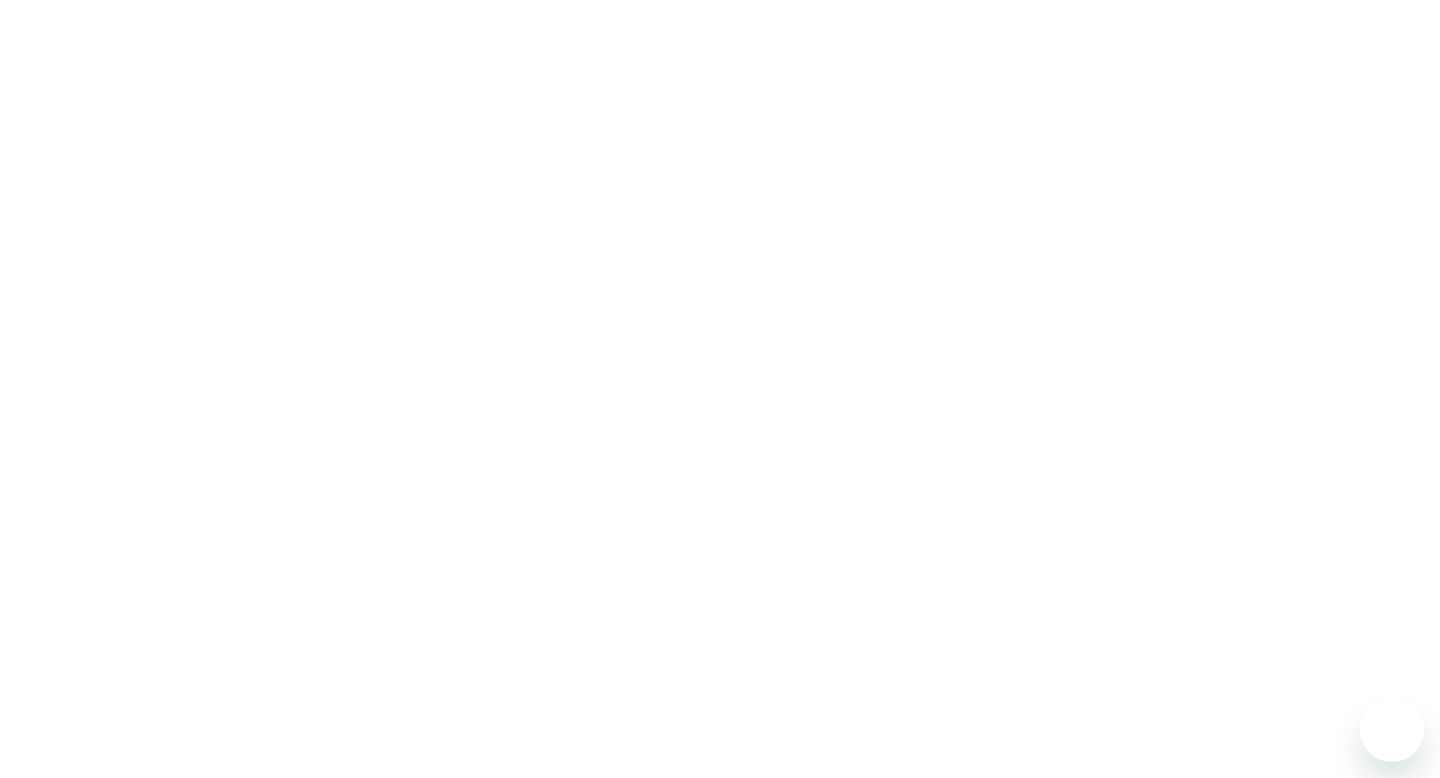scroll, scrollTop: 0, scrollLeft: 0, axis: both 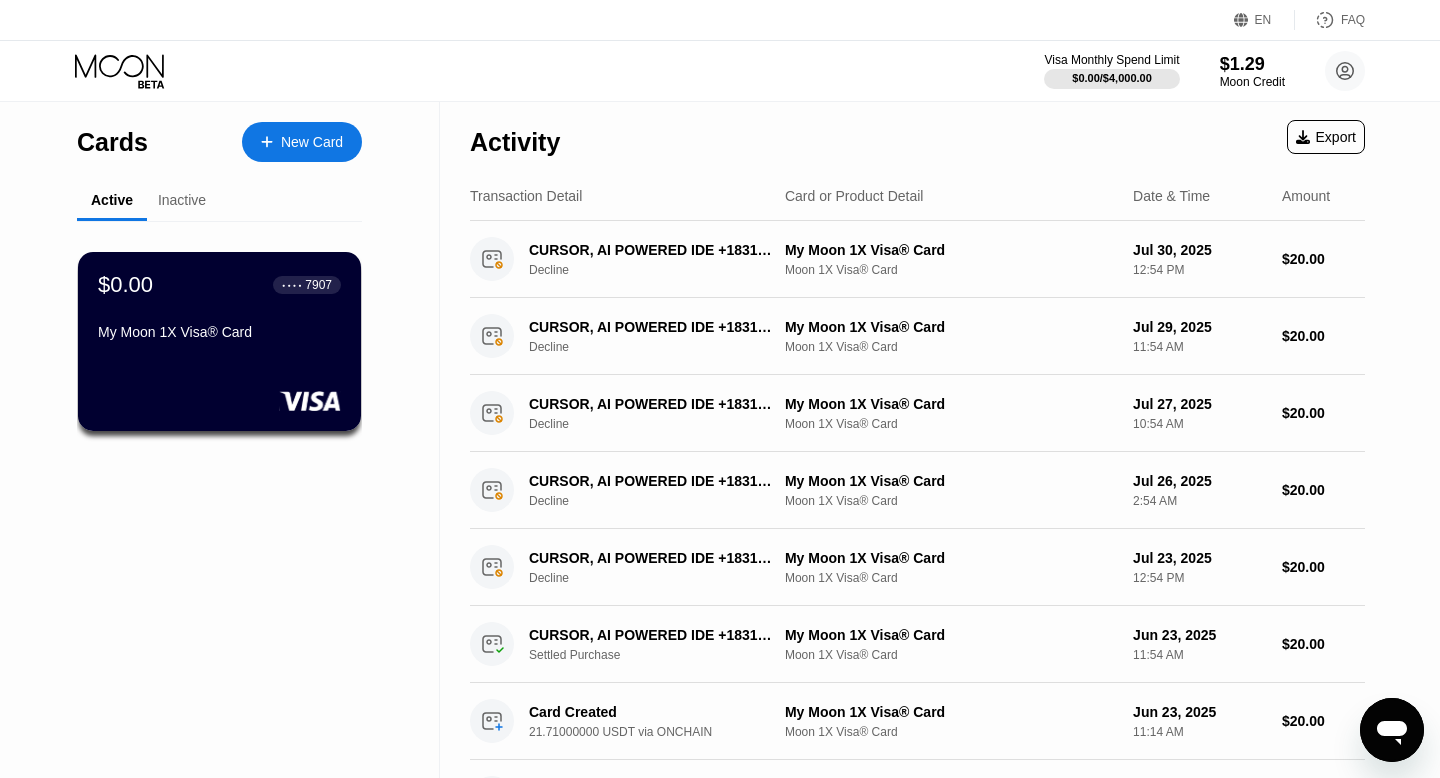 click on "Inactive" at bounding box center (182, 200) 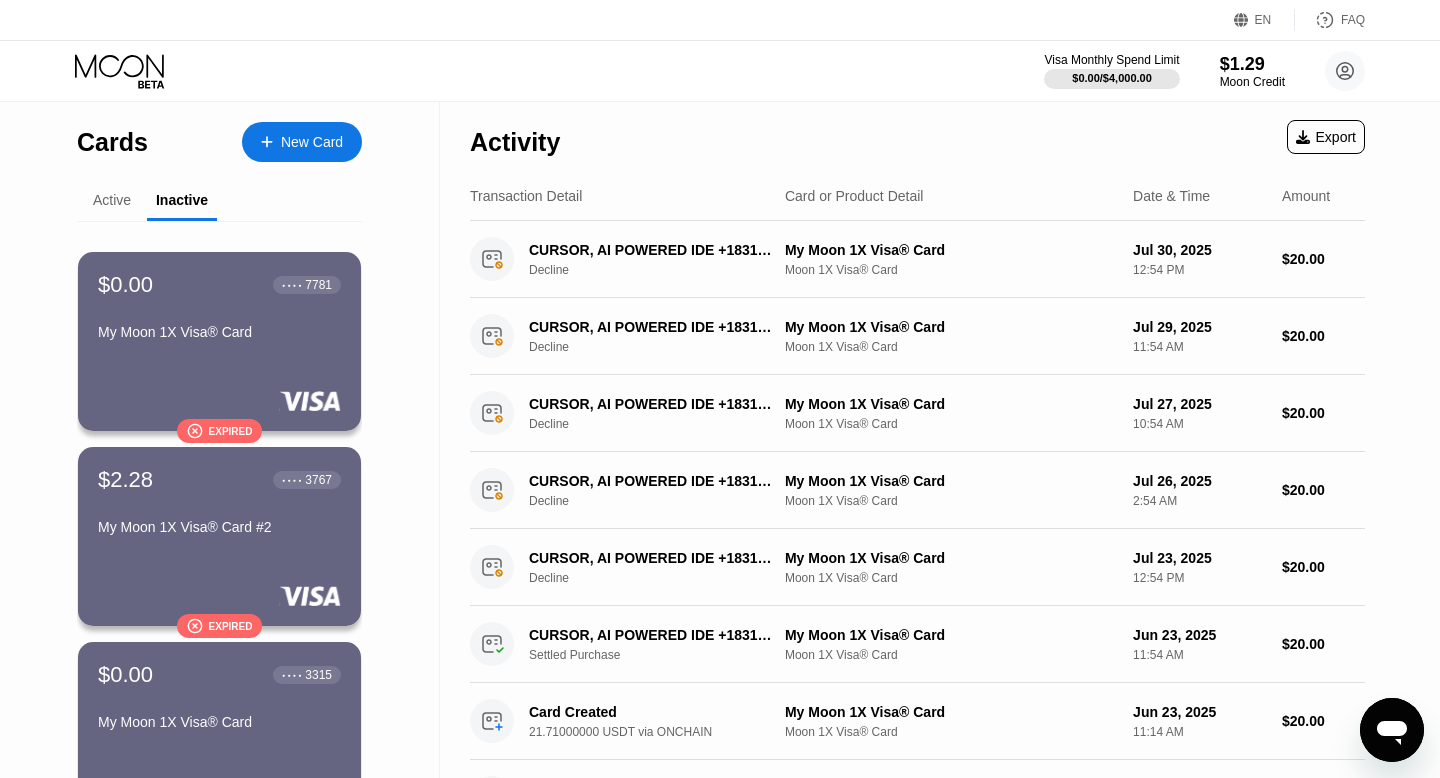 click on "Active" at bounding box center [112, 201] 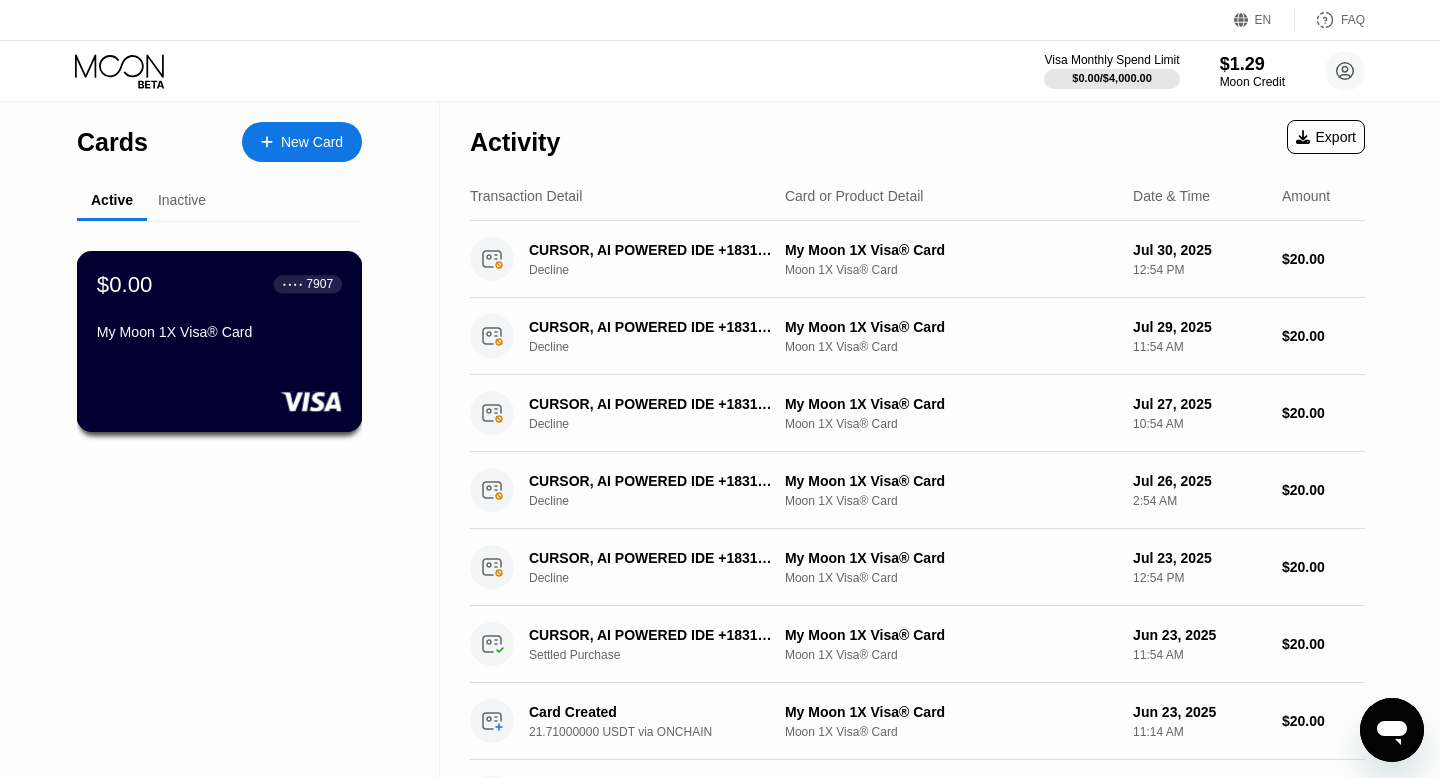 click on "$0.00 ● ● ● ● 7907 My Moon 1X Visa® Card" at bounding box center [219, 309] 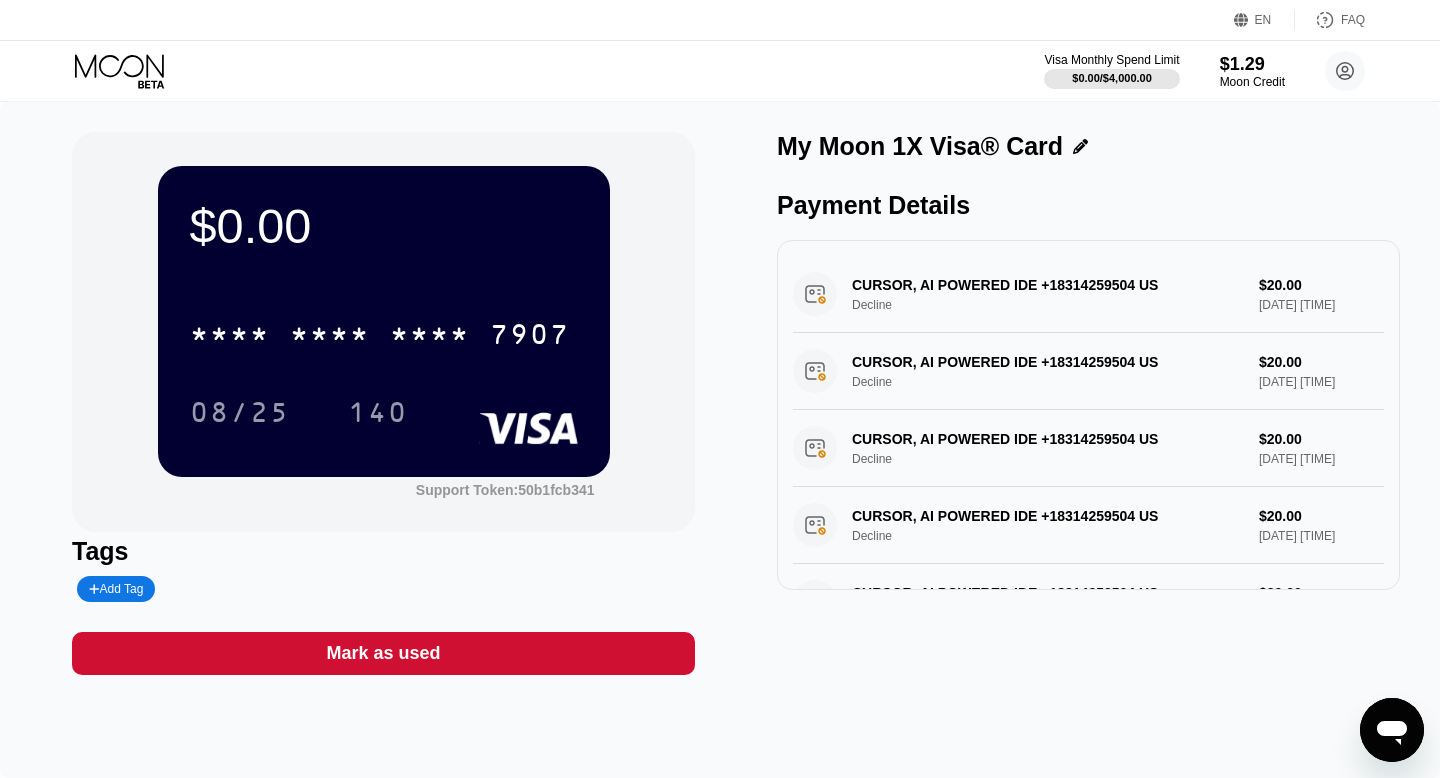 click on "Mark as used" at bounding box center [383, 653] 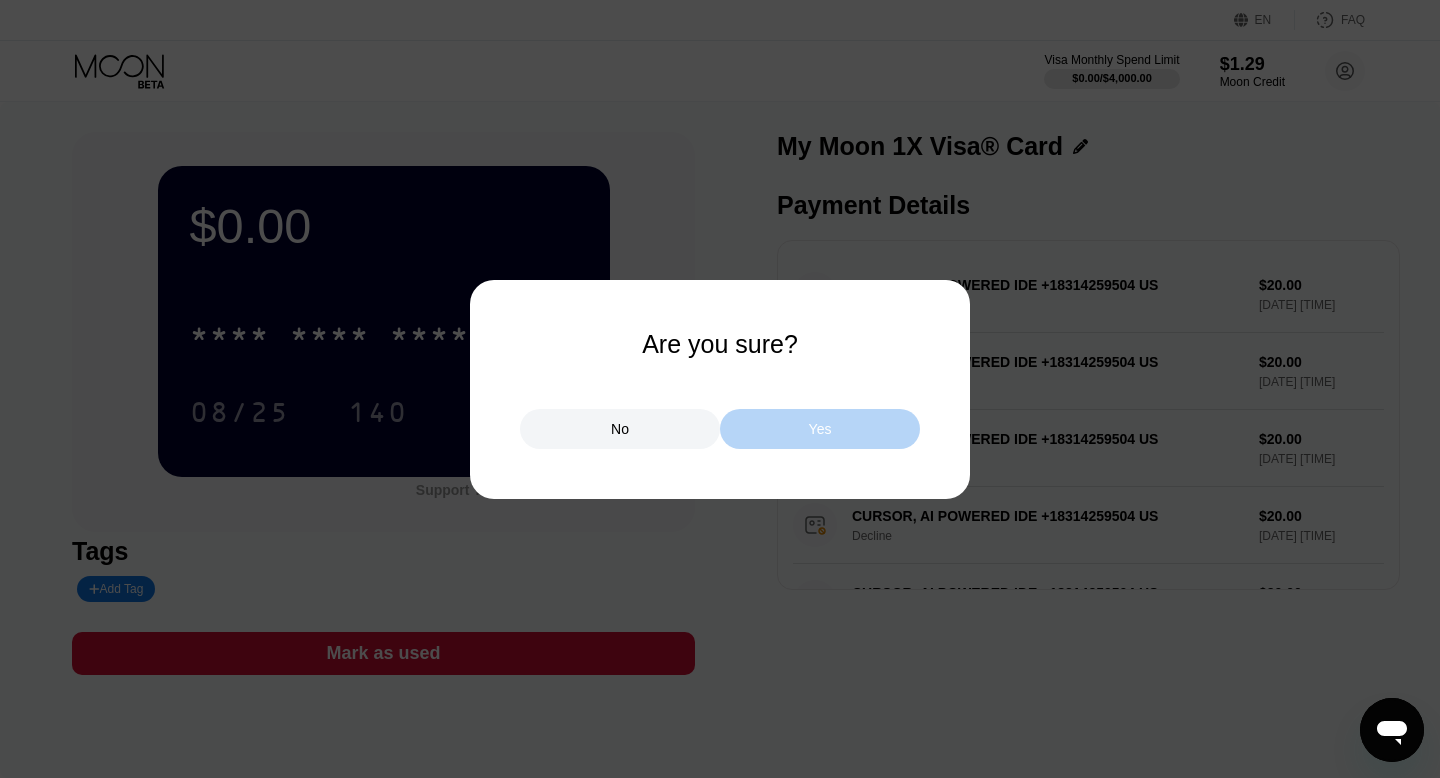 click on "Yes" at bounding box center (820, 429) 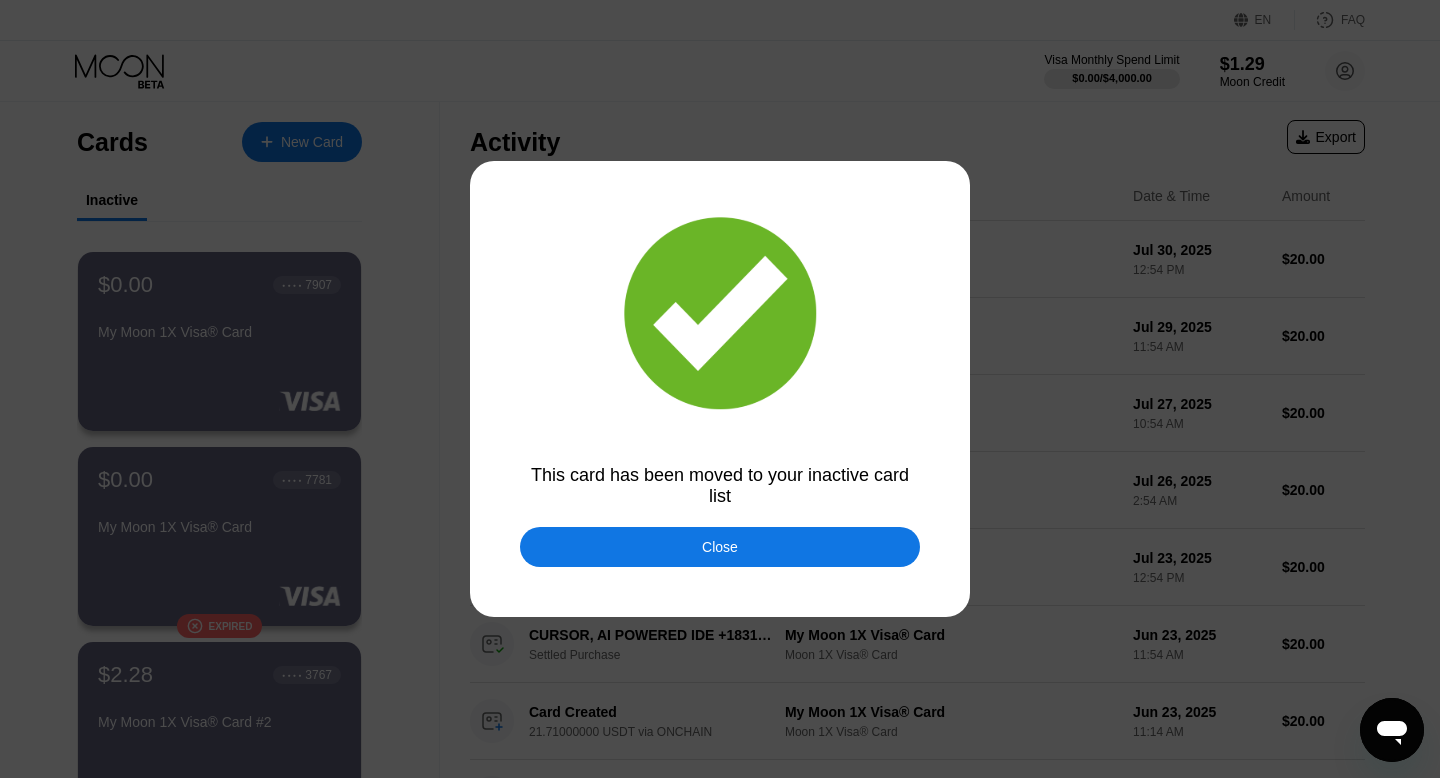 click on "Close" at bounding box center [720, 547] 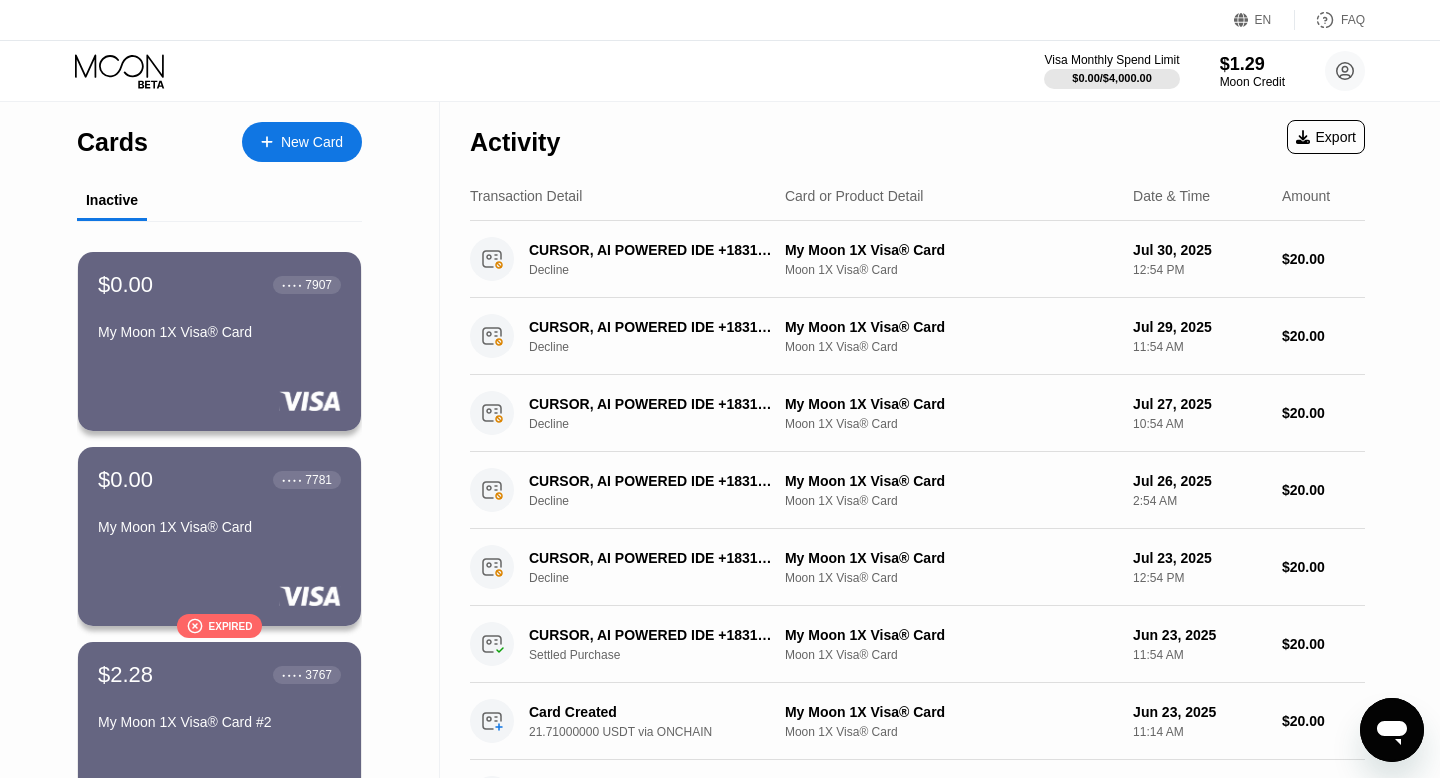 click on "New Card" at bounding box center (302, 142) 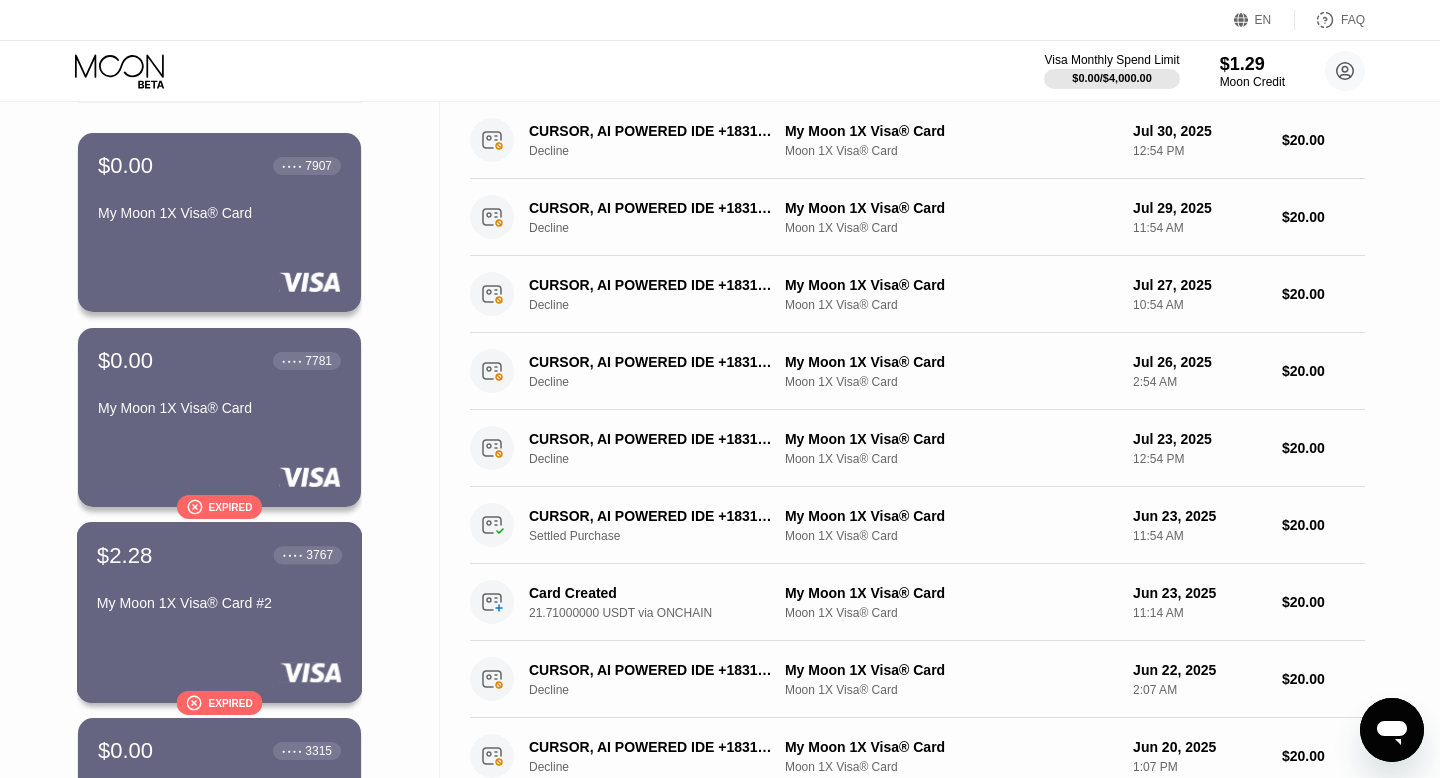 scroll, scrollTop: 0, scrollLeft: 0, axis: both 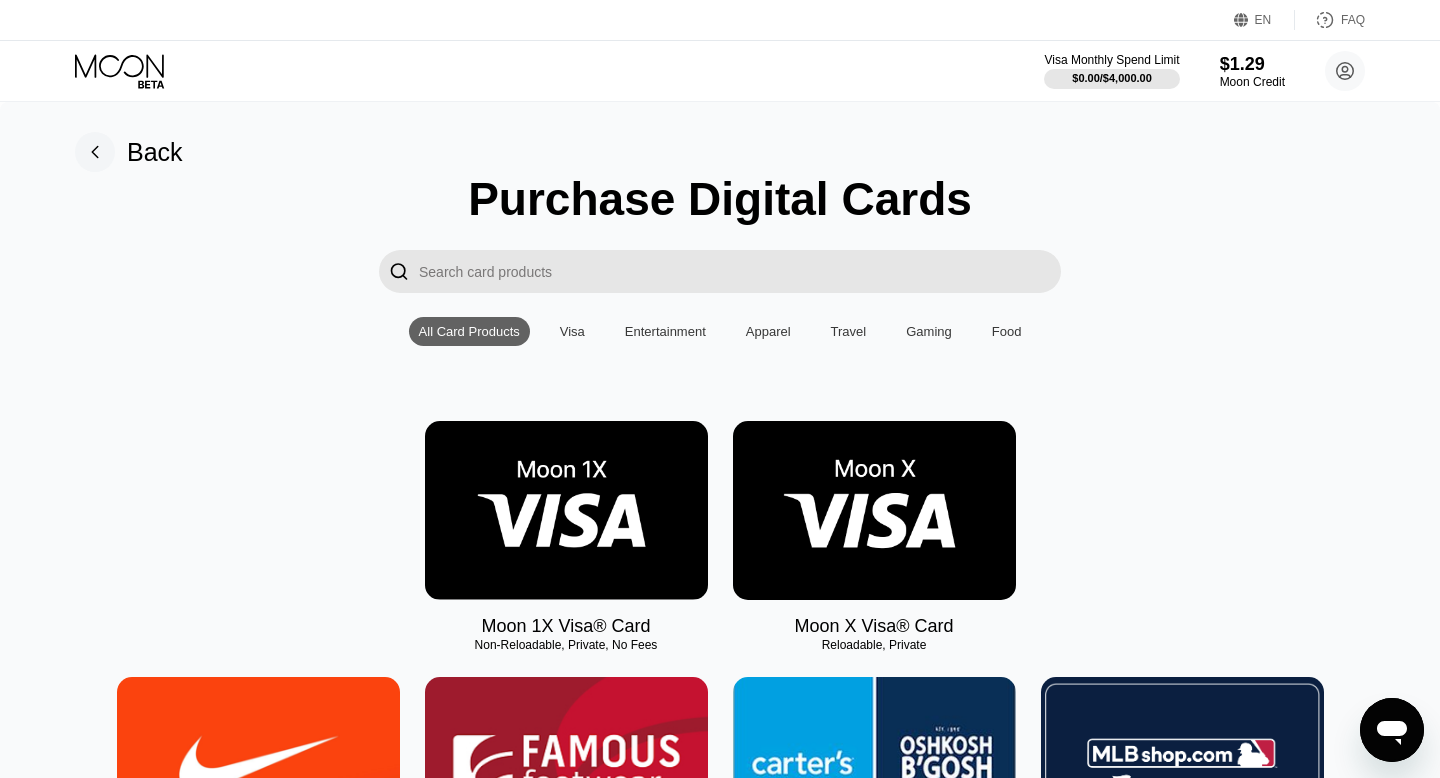 click at bounding box center [566, 510] 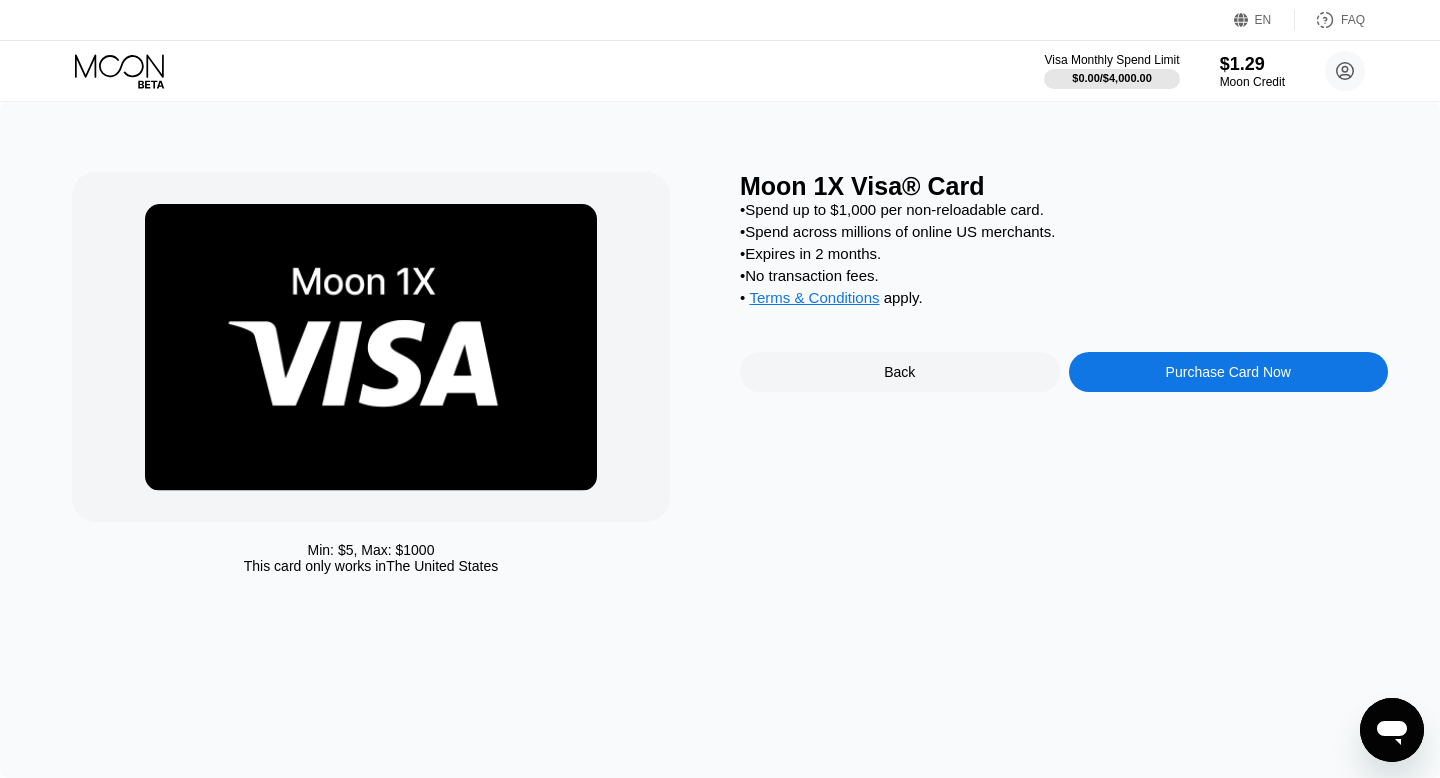 click on "Purchase Card Now" at bounding box center [1229, 372] 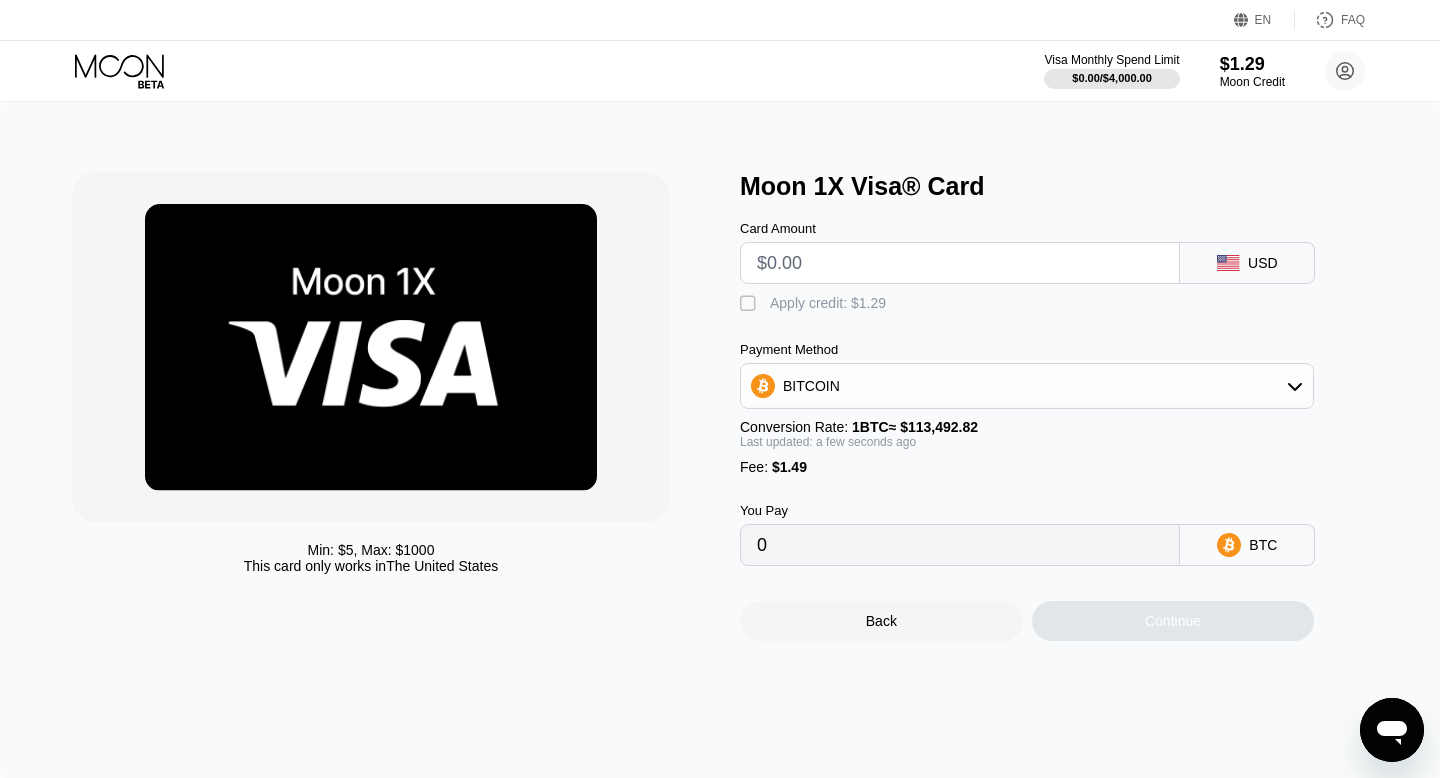 click at bounding box center (960, 263) 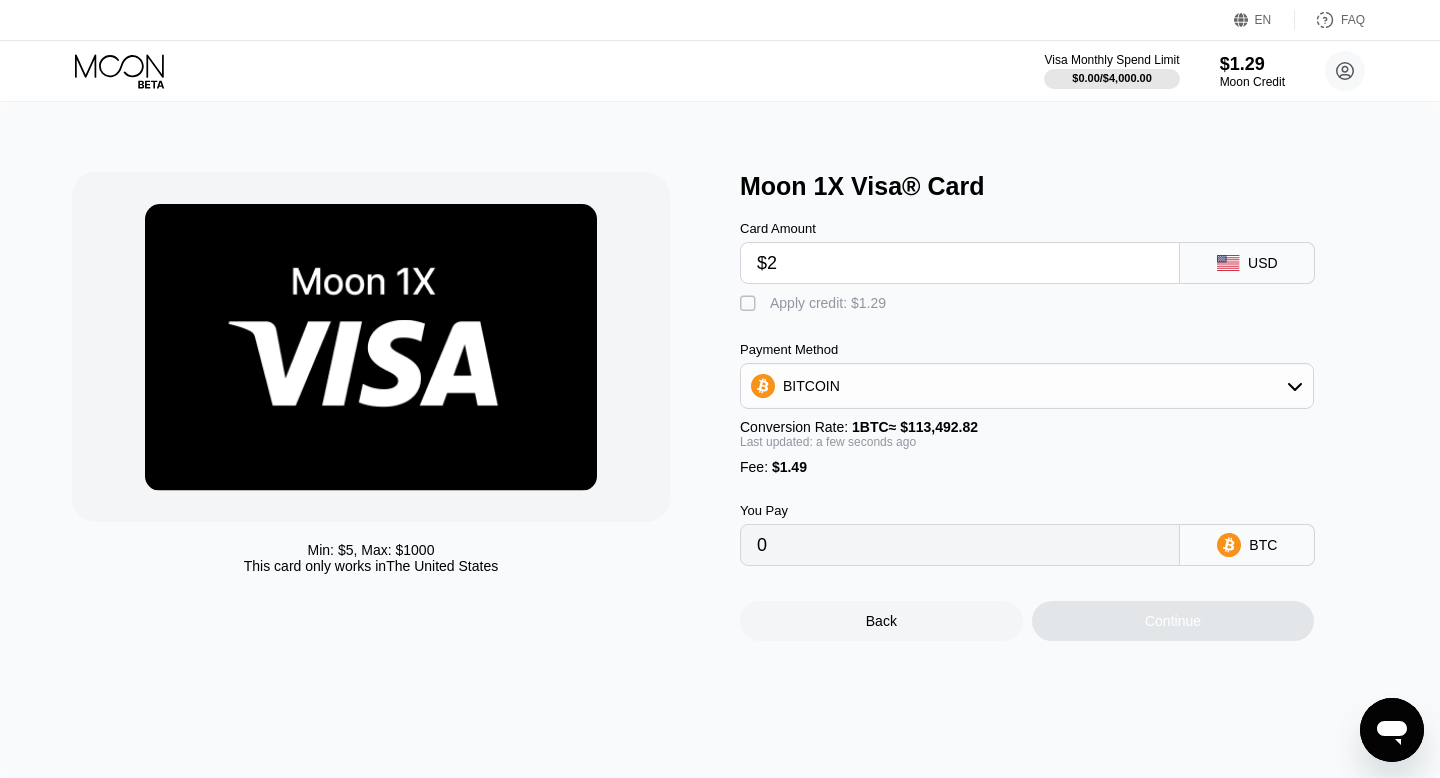type on "$20" 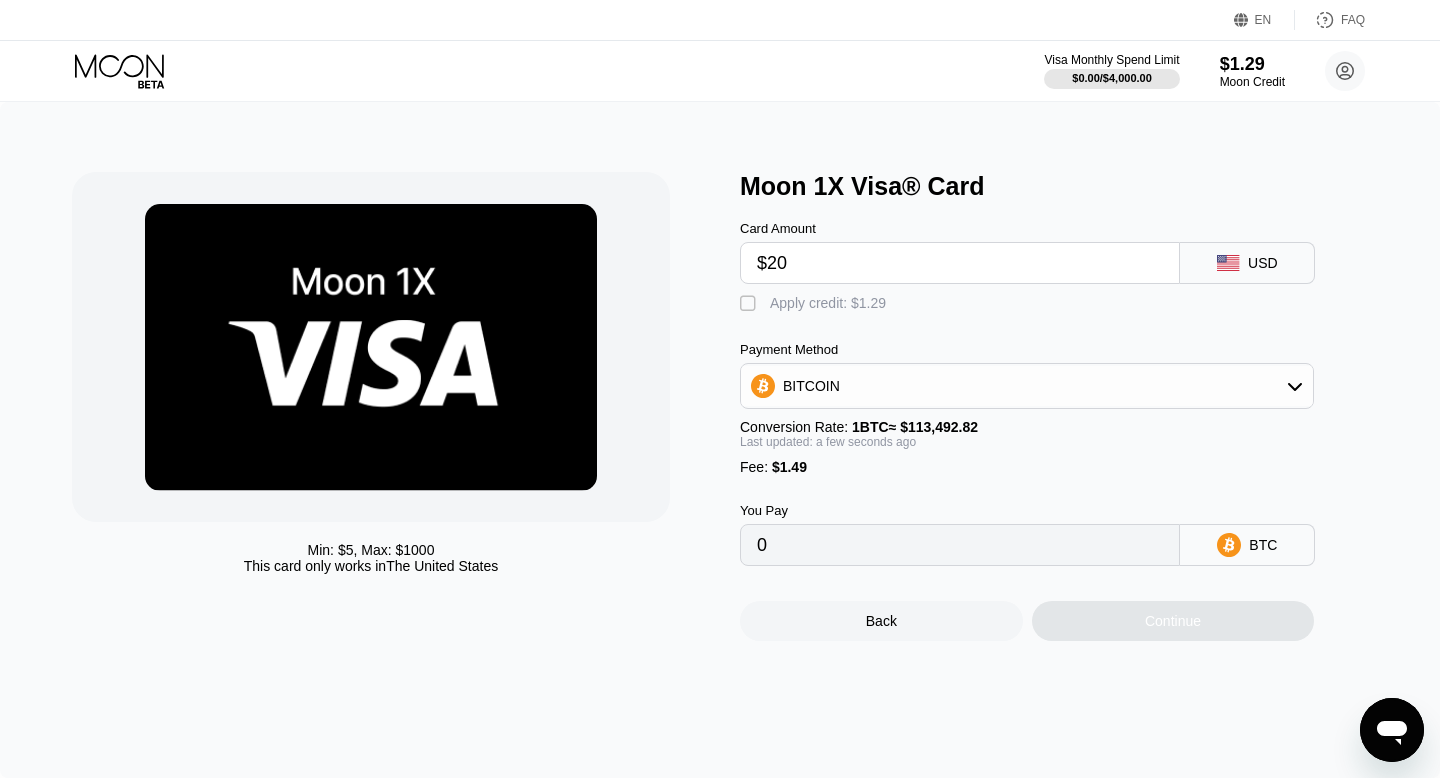 type on "0.00018936" 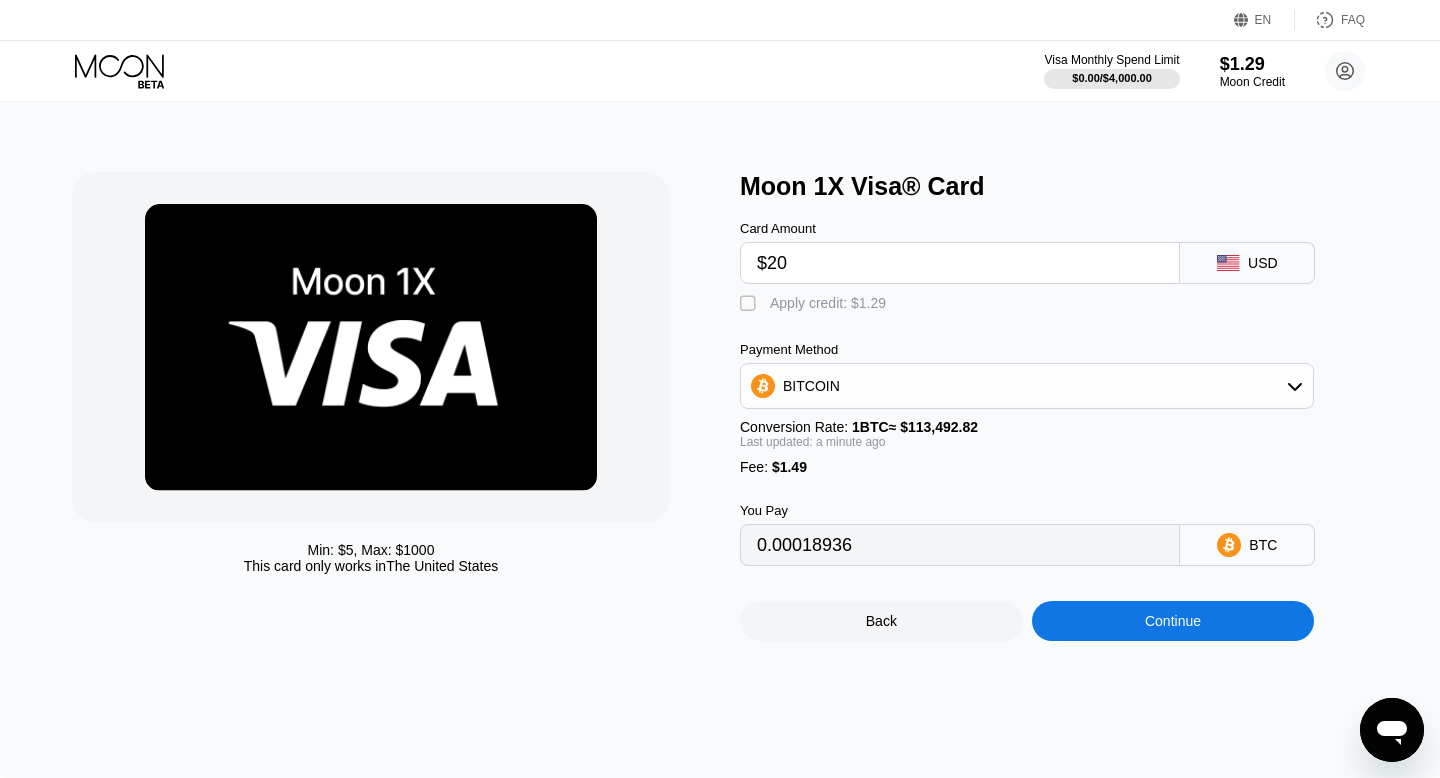 type on "$20" 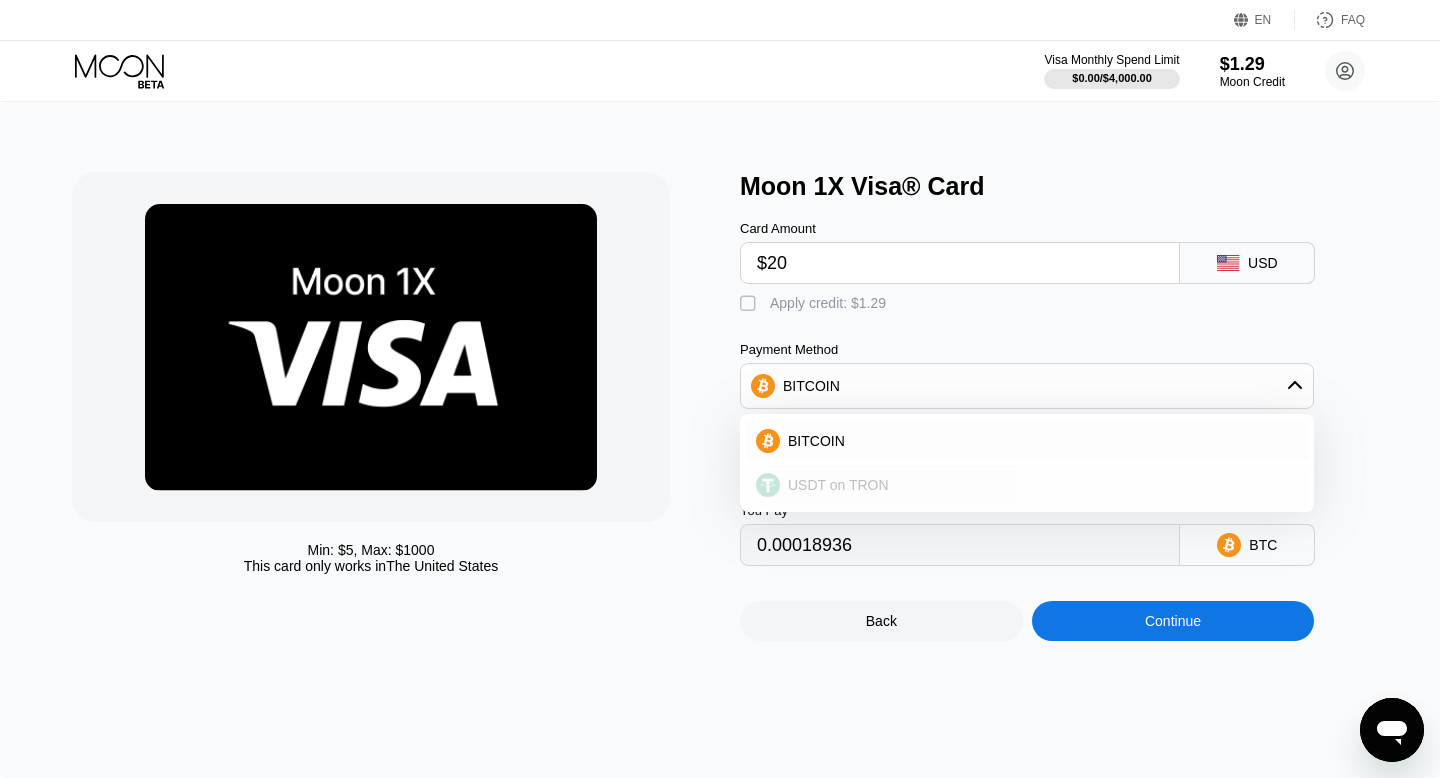 click on "USDT on TRON" at bounding box center [1039, 485] 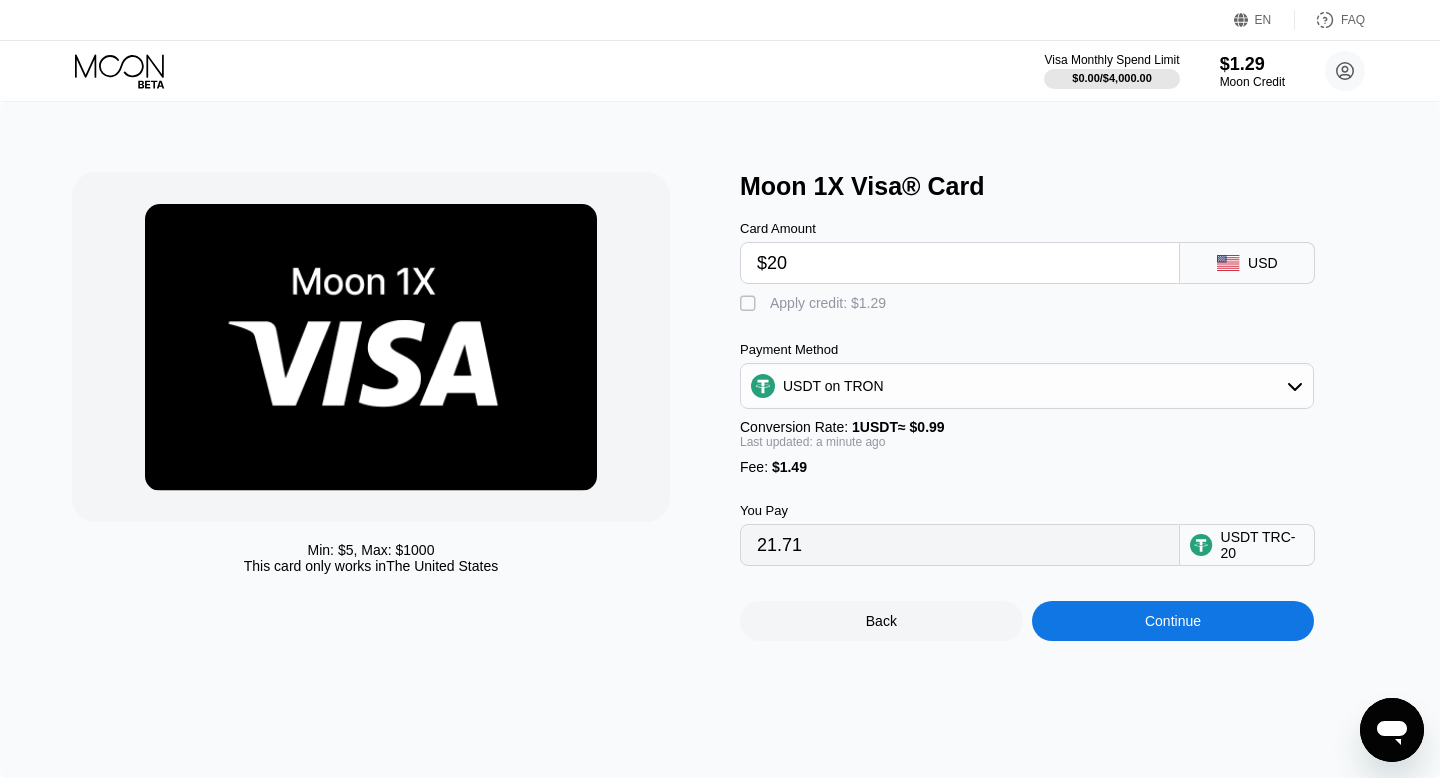 click on "USDT on TRON" at bounding box center [1027, 386] 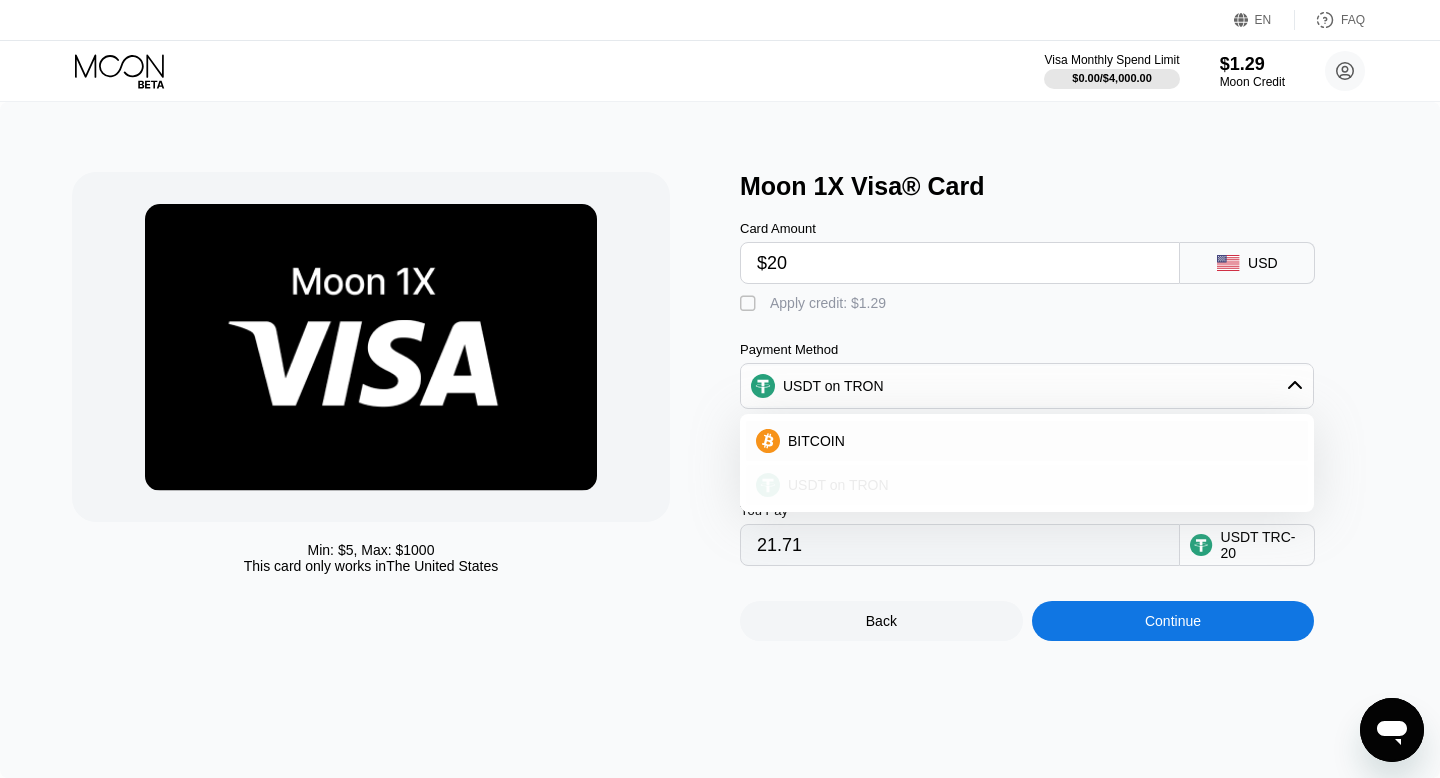 click on "USDT on TRON" at bounding box center (1039, 485) 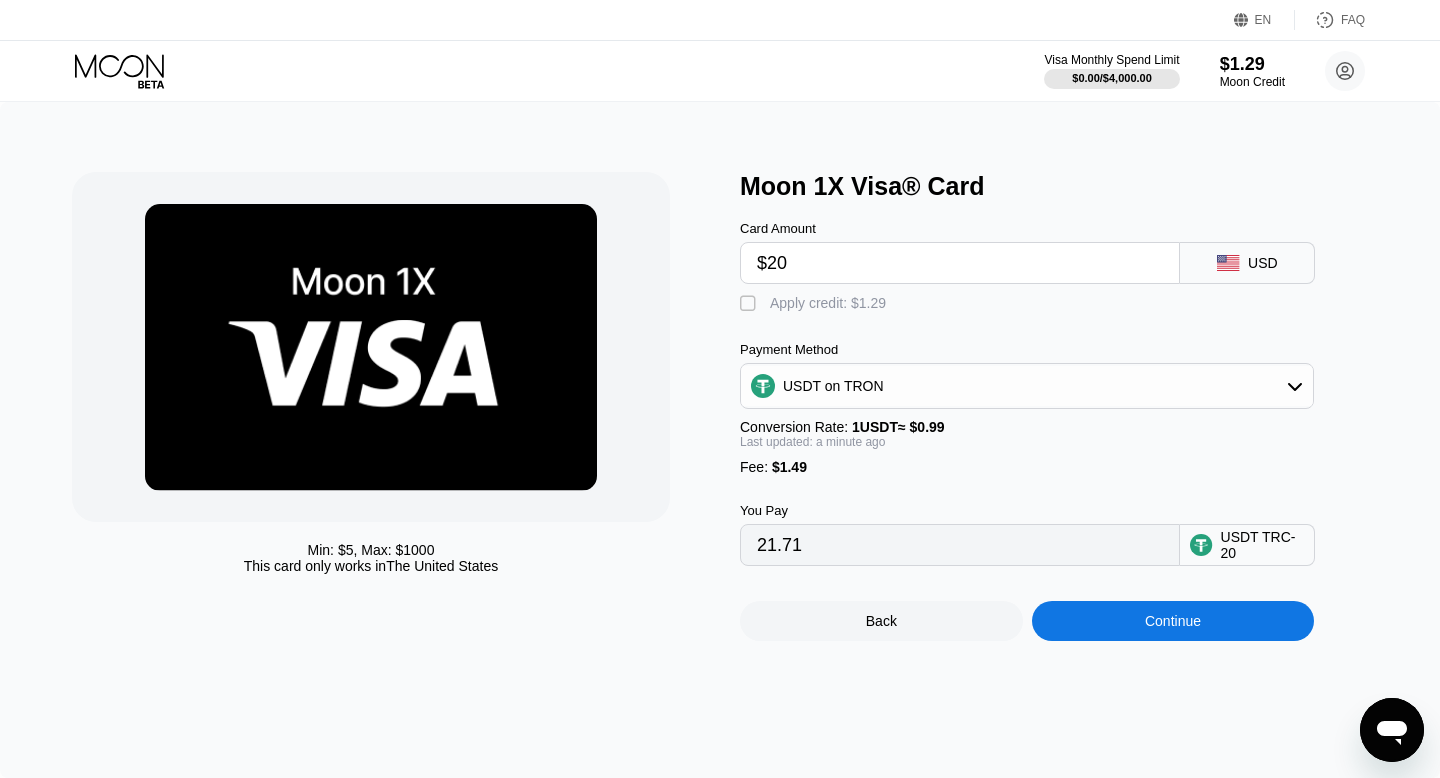 click on "USDT TRC-20" at bounding box center (1263, 545) 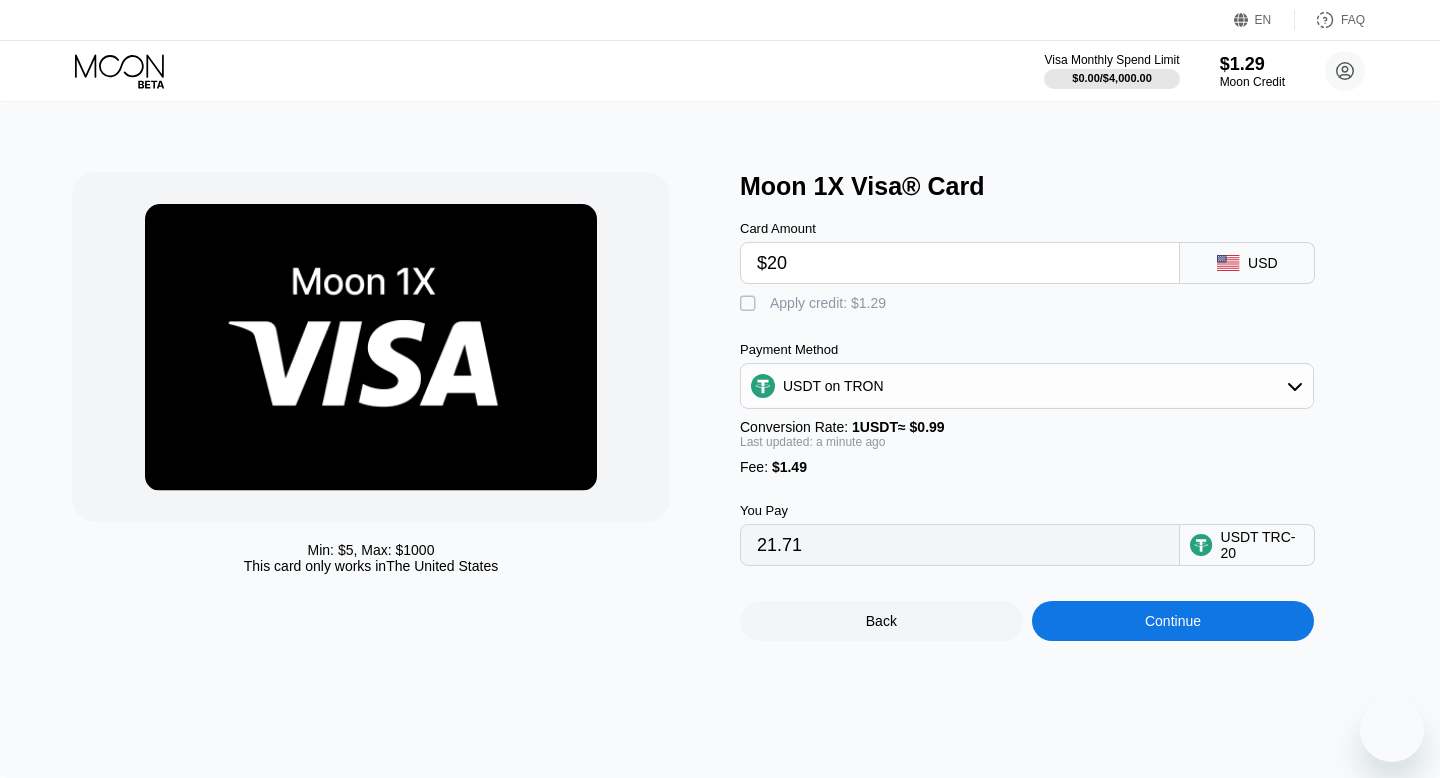 scroll, scrollTop: 0, scrollLeft: 0, axis: both 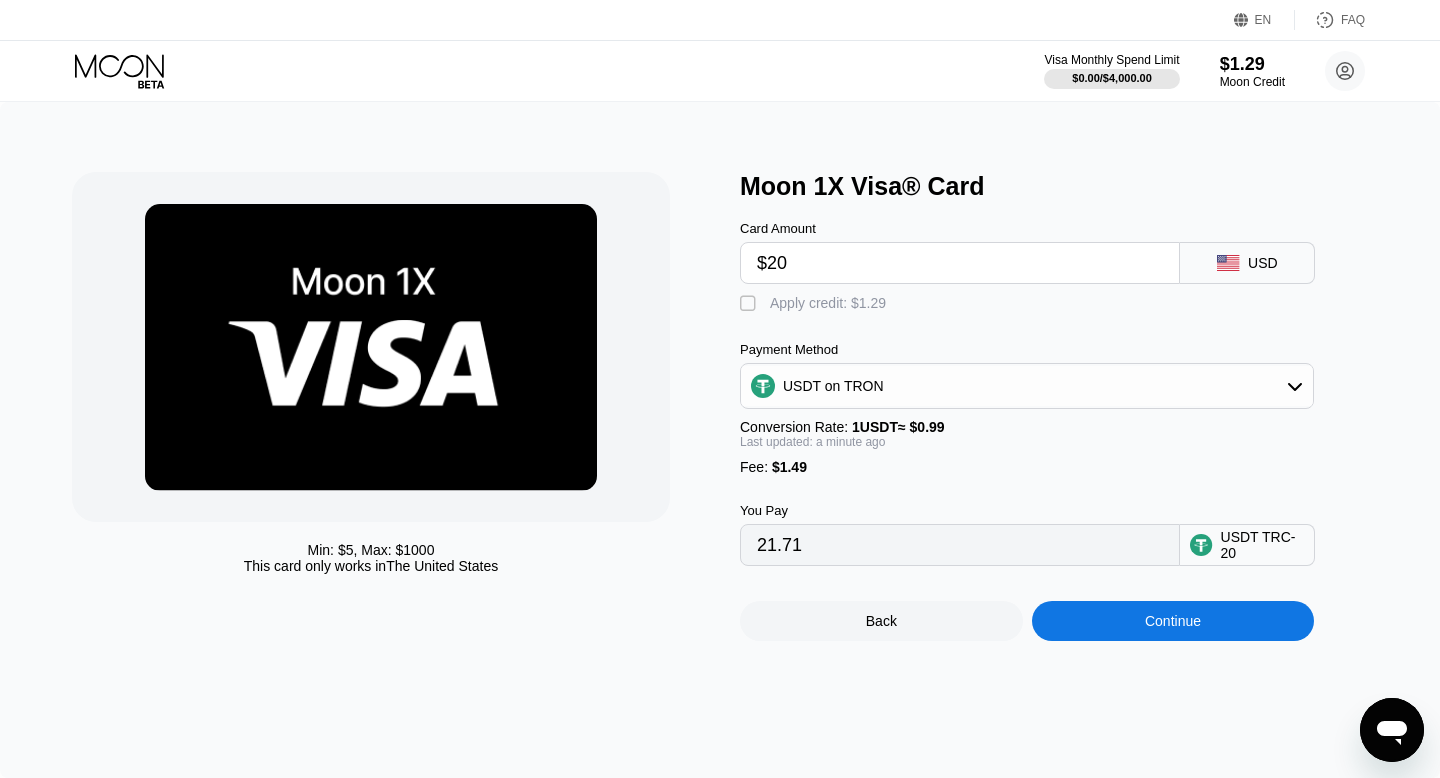 click on "" at bounding box center (750, 304) 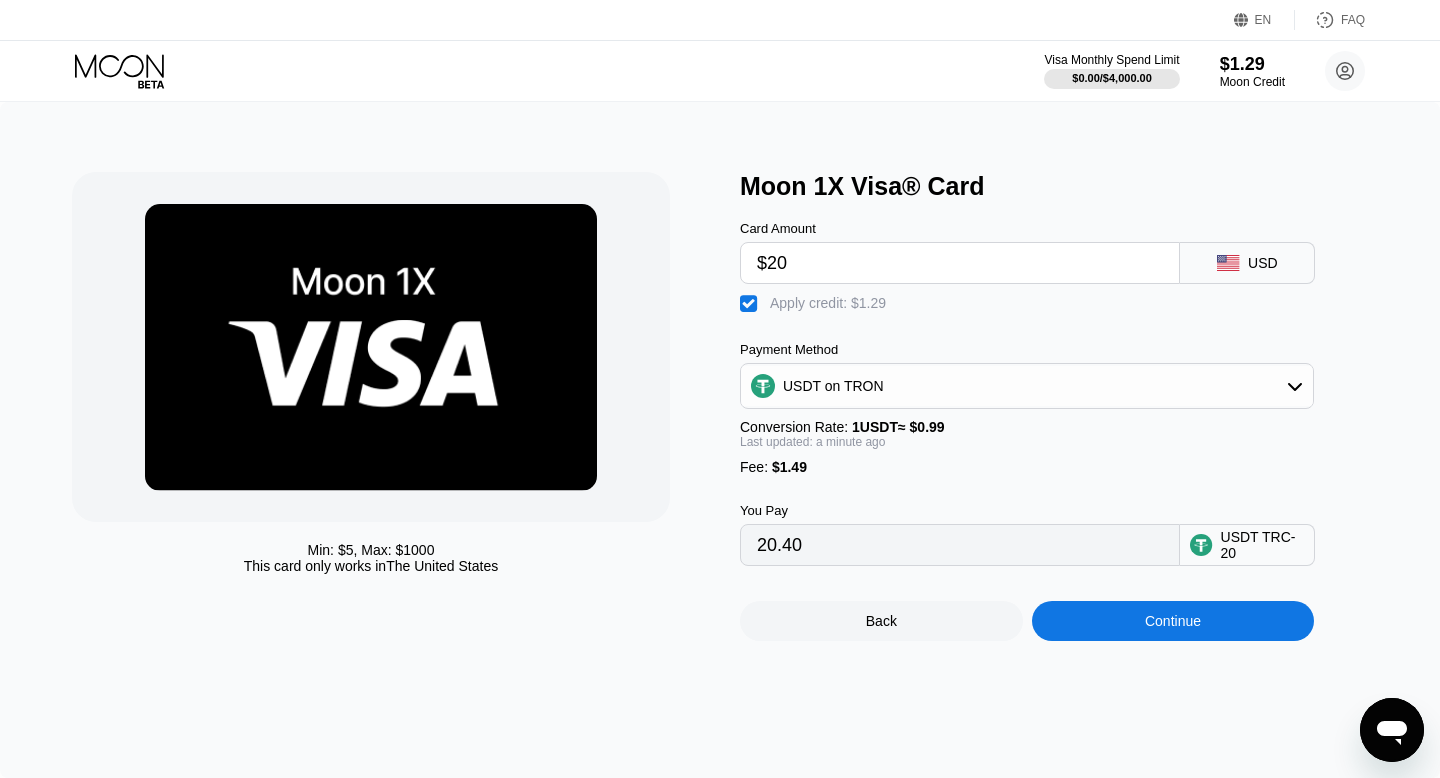 click on "" at bounding box center (750, 304) 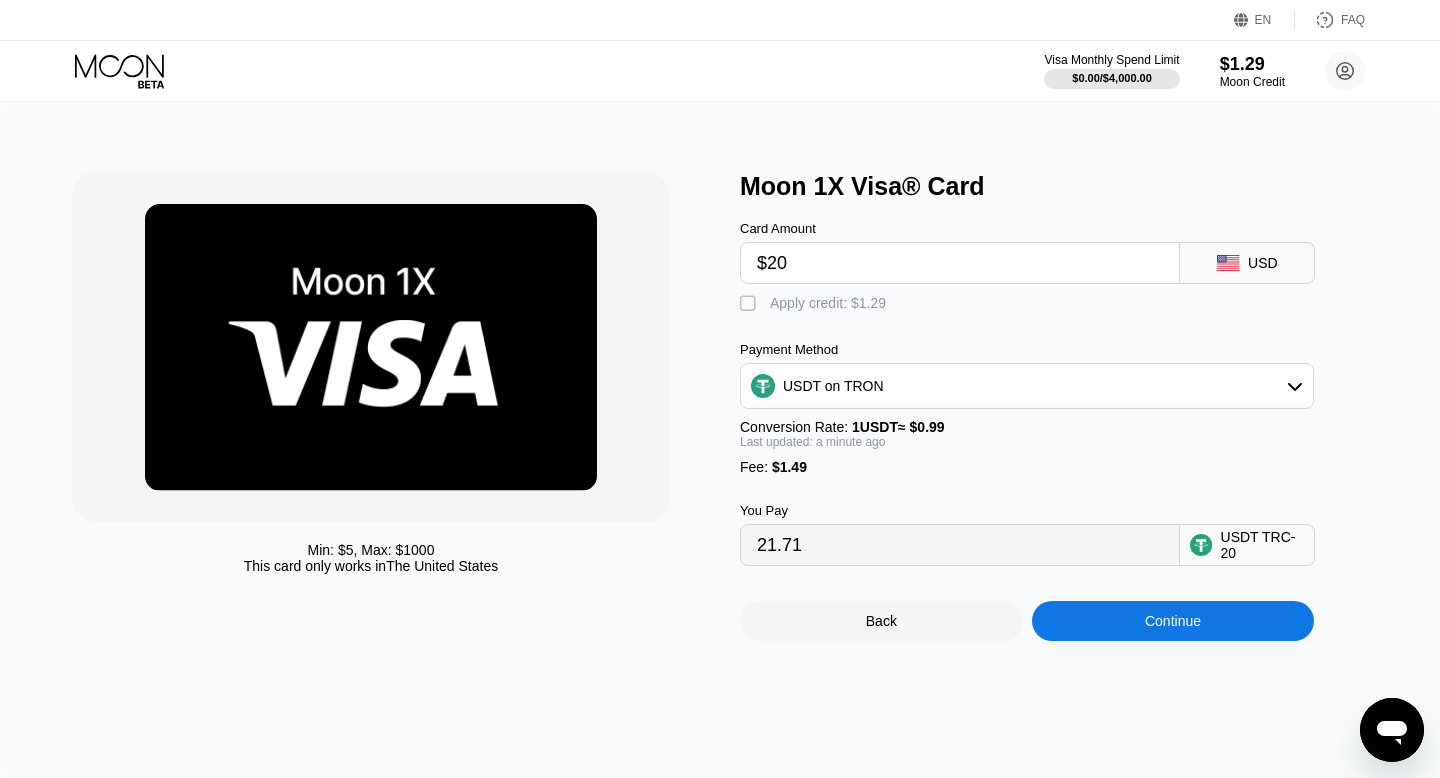 click on "" at bounding box center (750, 304) 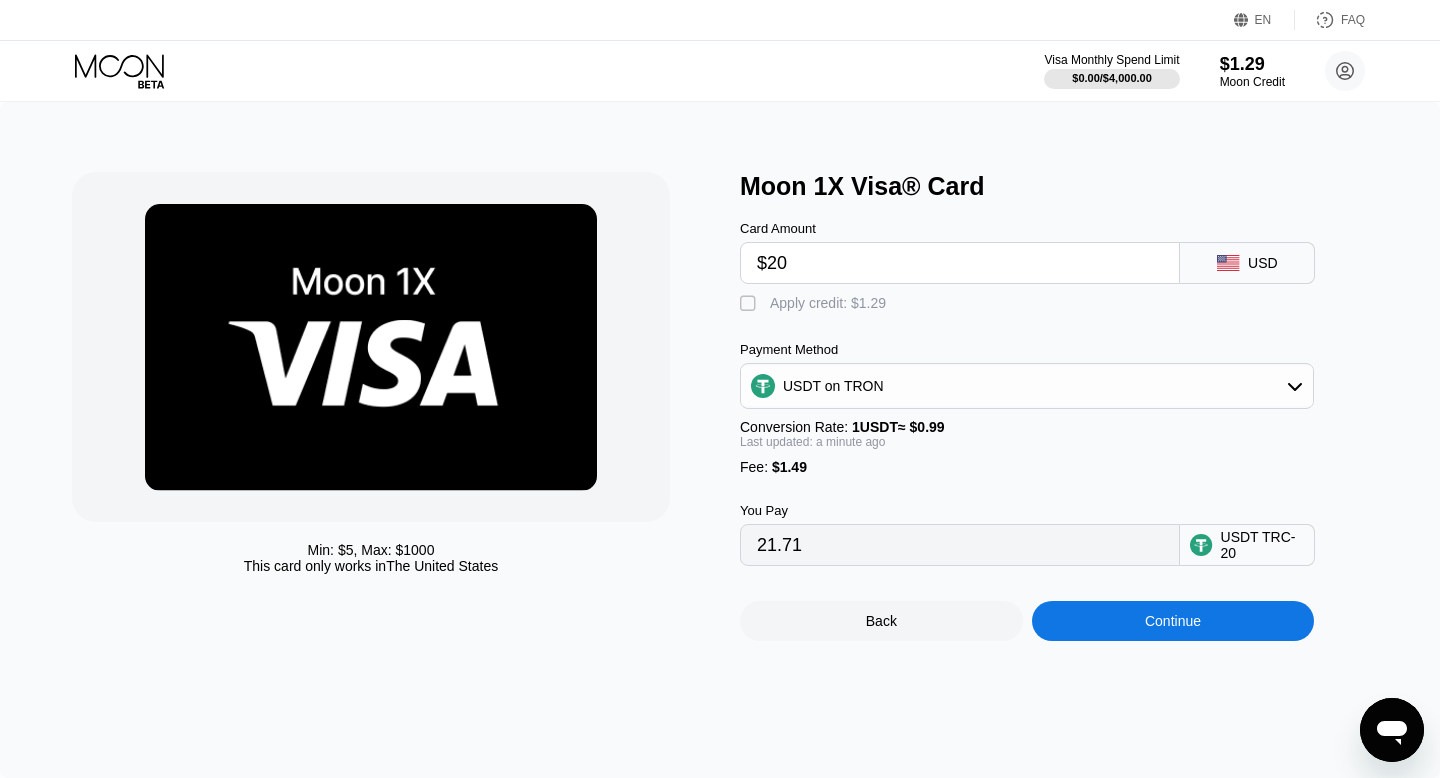 type on "20.40" 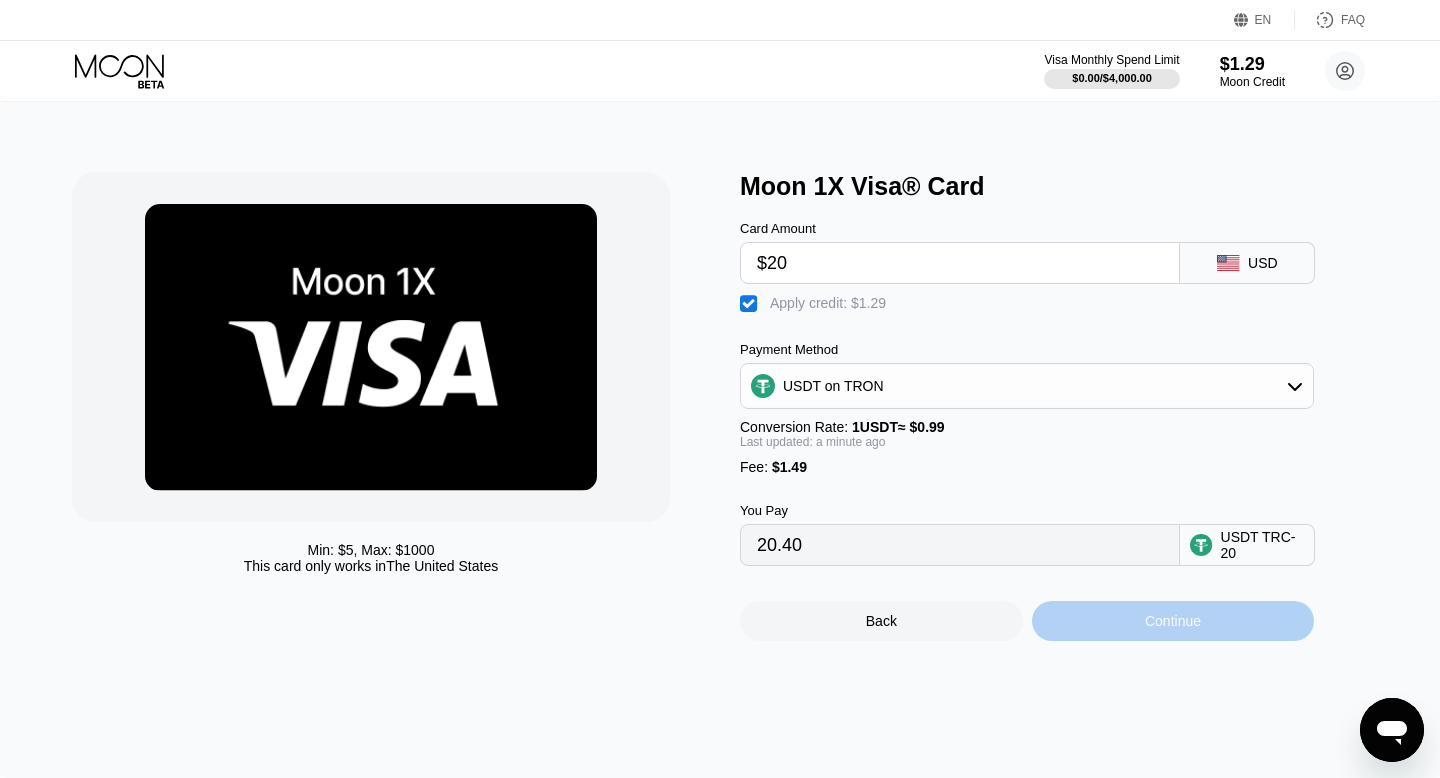 click on "Continue" at bounding box center (1173, 621) 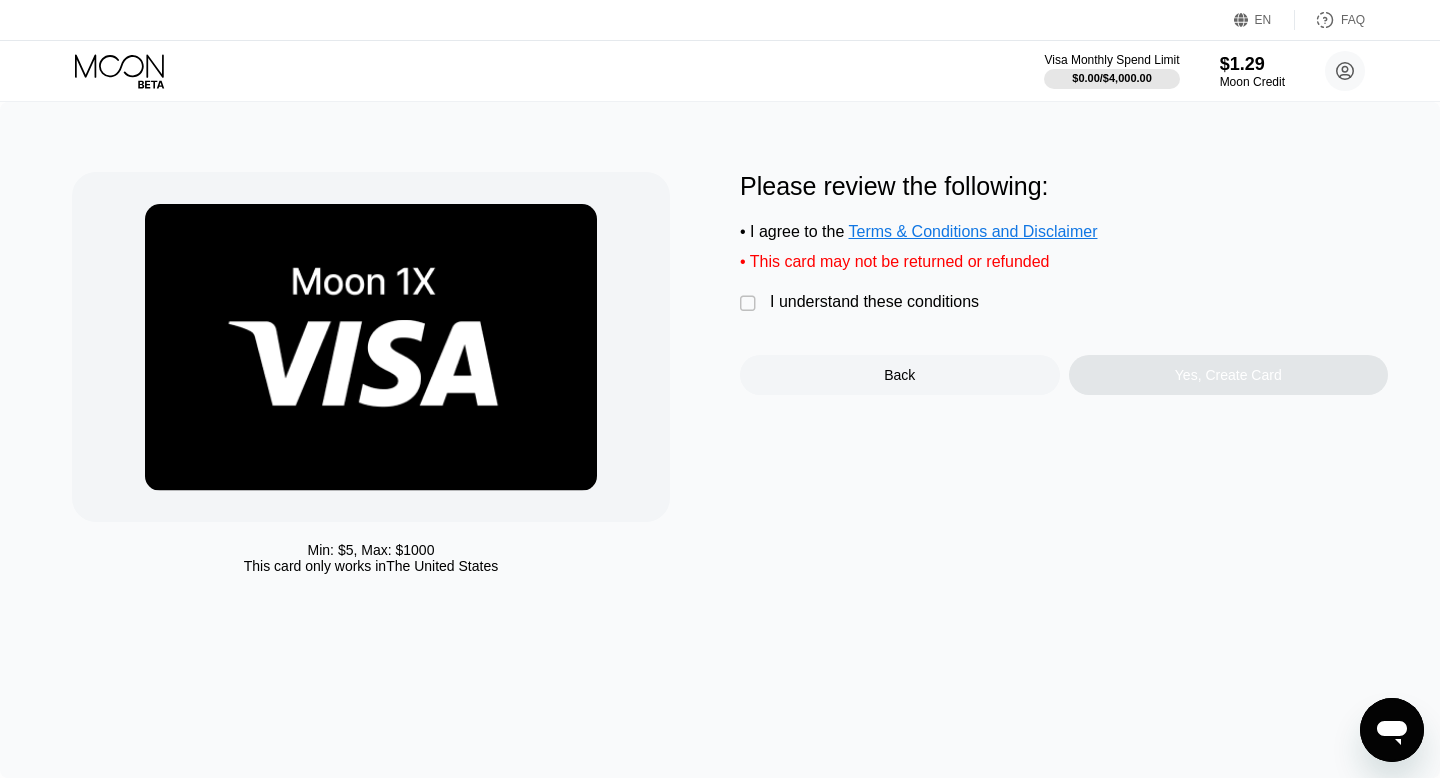 click on " I understand these conditions" at bounding box center (864, 303) 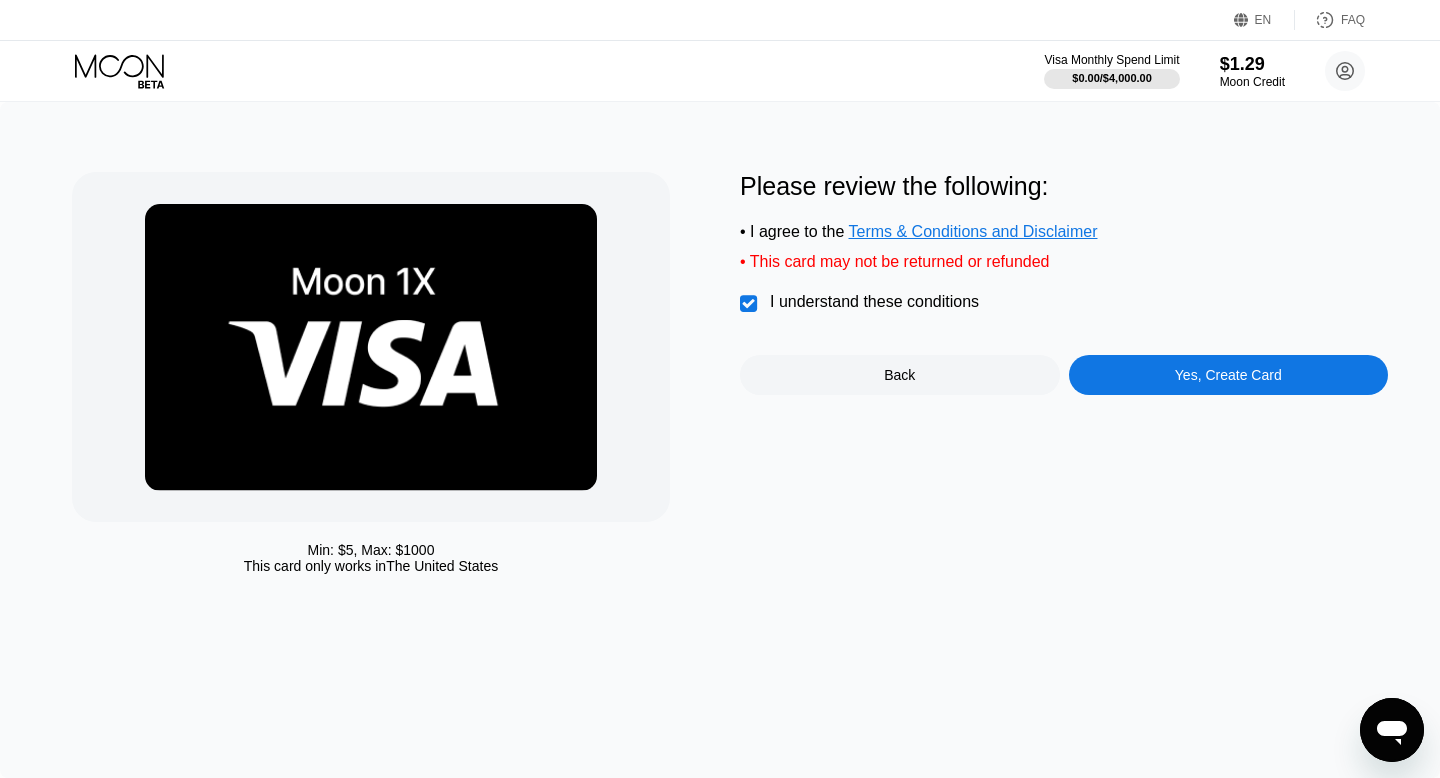 click on "Yes, Create Card" at bounding box center (1228, 375) 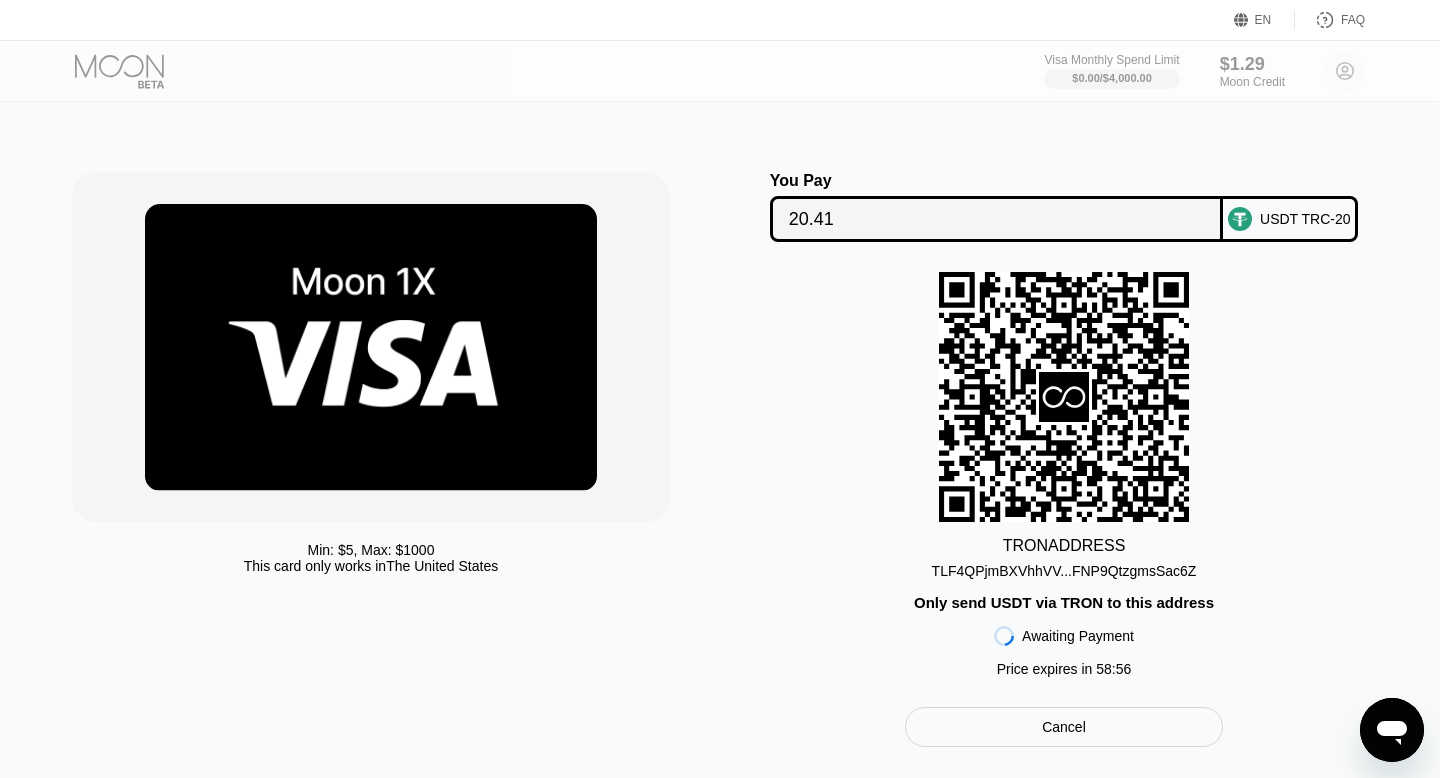 click 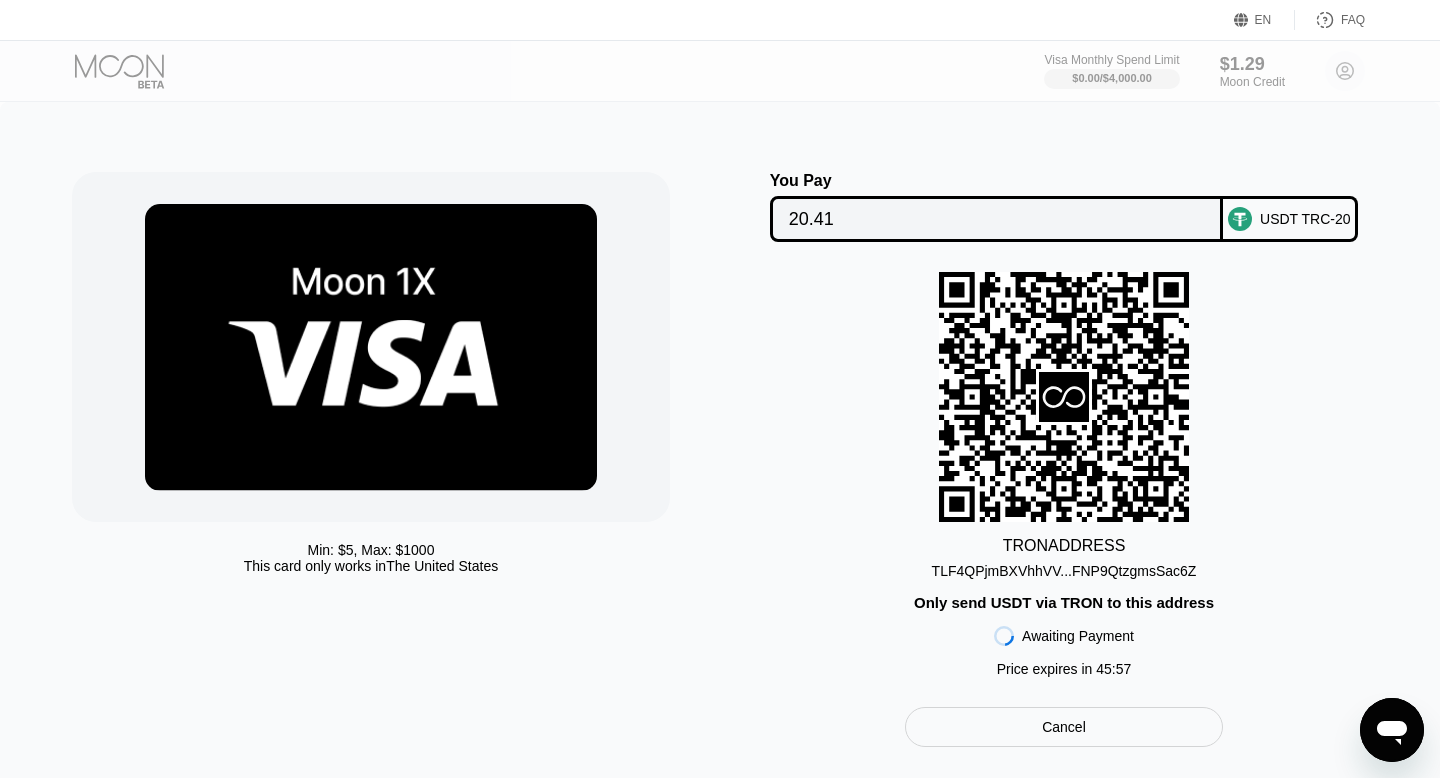 scroll, scrollTop: 0, scrollLeft: 0, axis: both 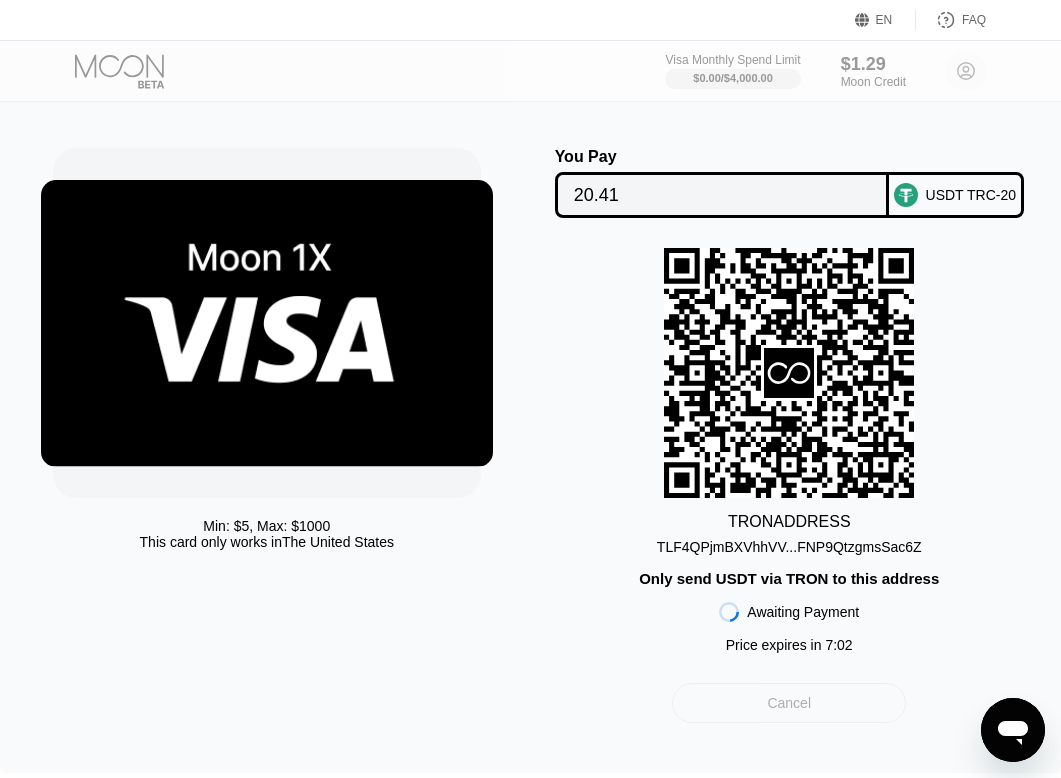 click on "Cancel" at bounding box center (789, 703) 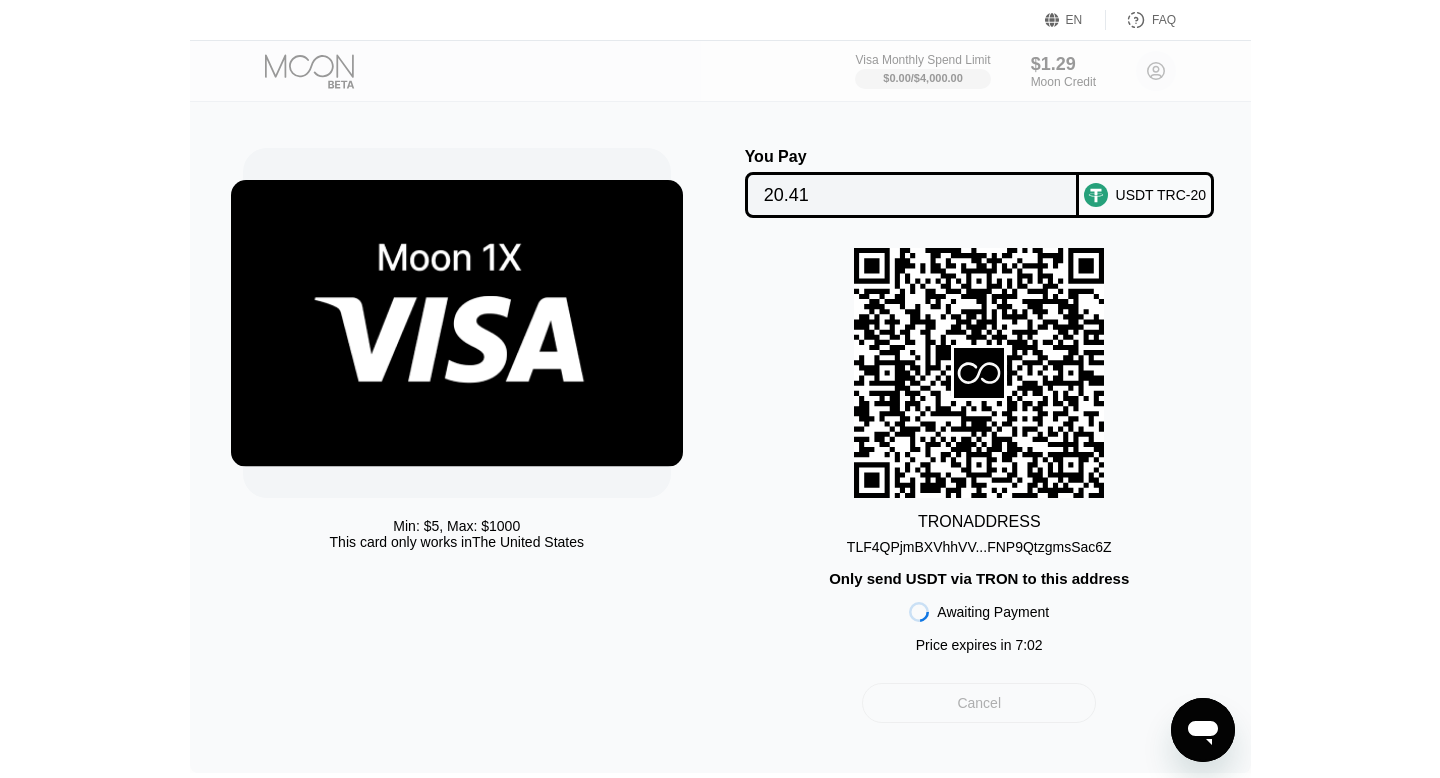 scroll, scrollTop: 0, scrollLeft: 0, axis: both 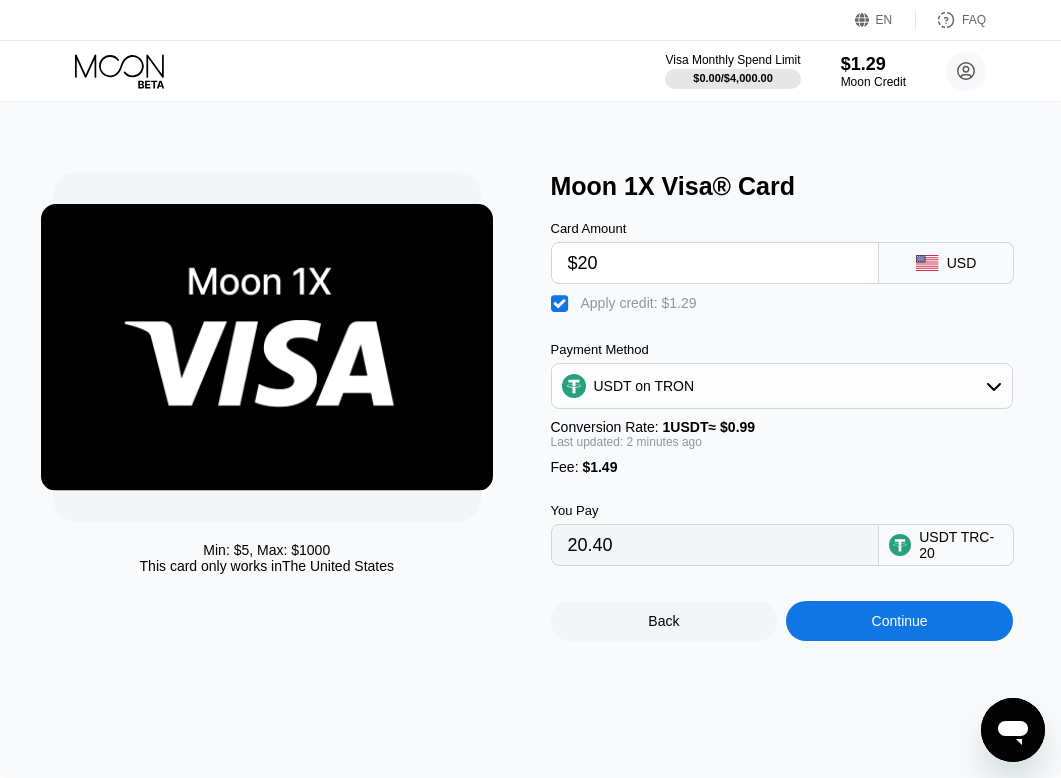 click on "$20" at bounding box center [715, 263] 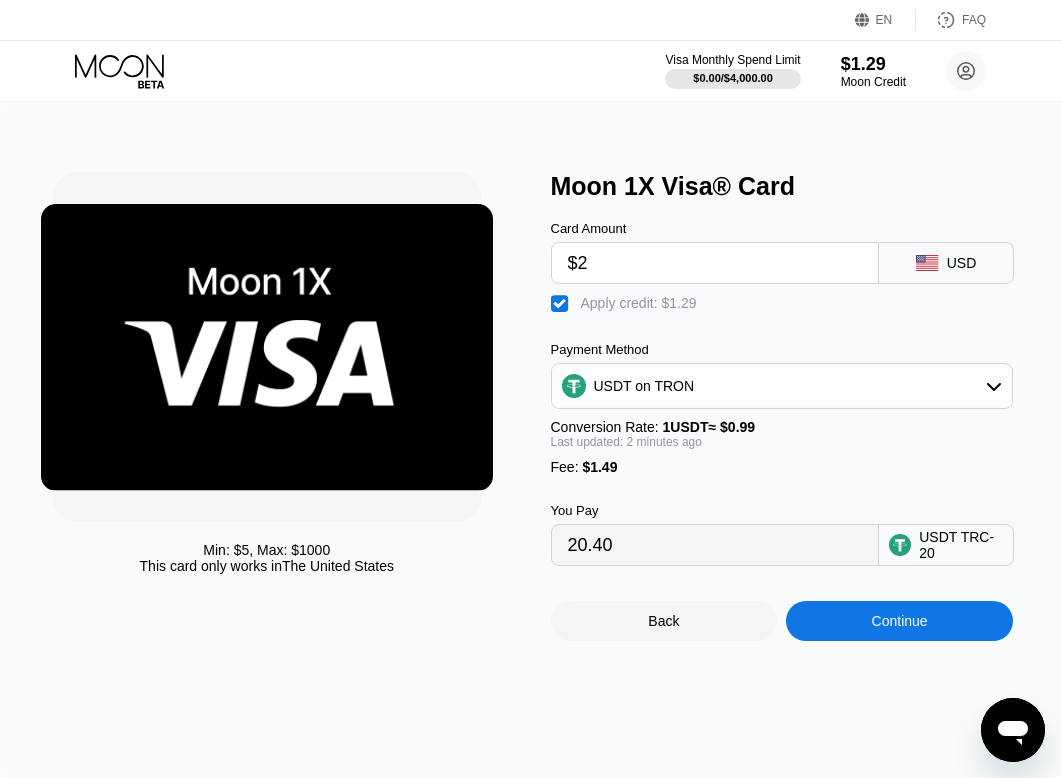 type on "2.22" 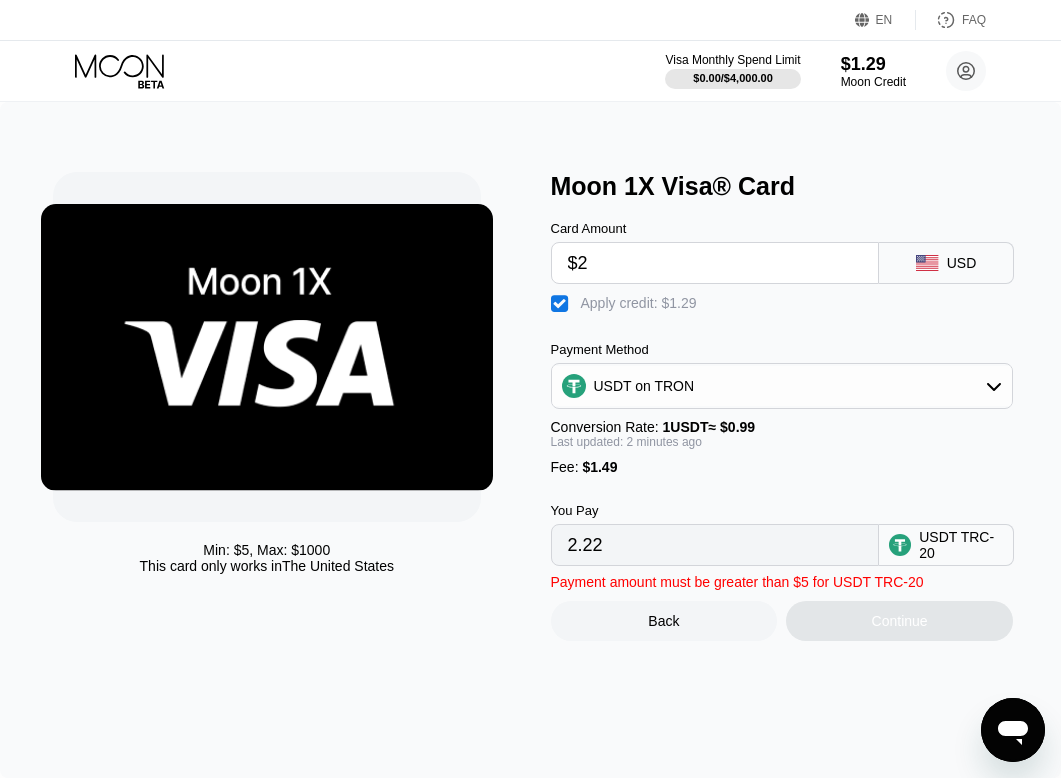 type 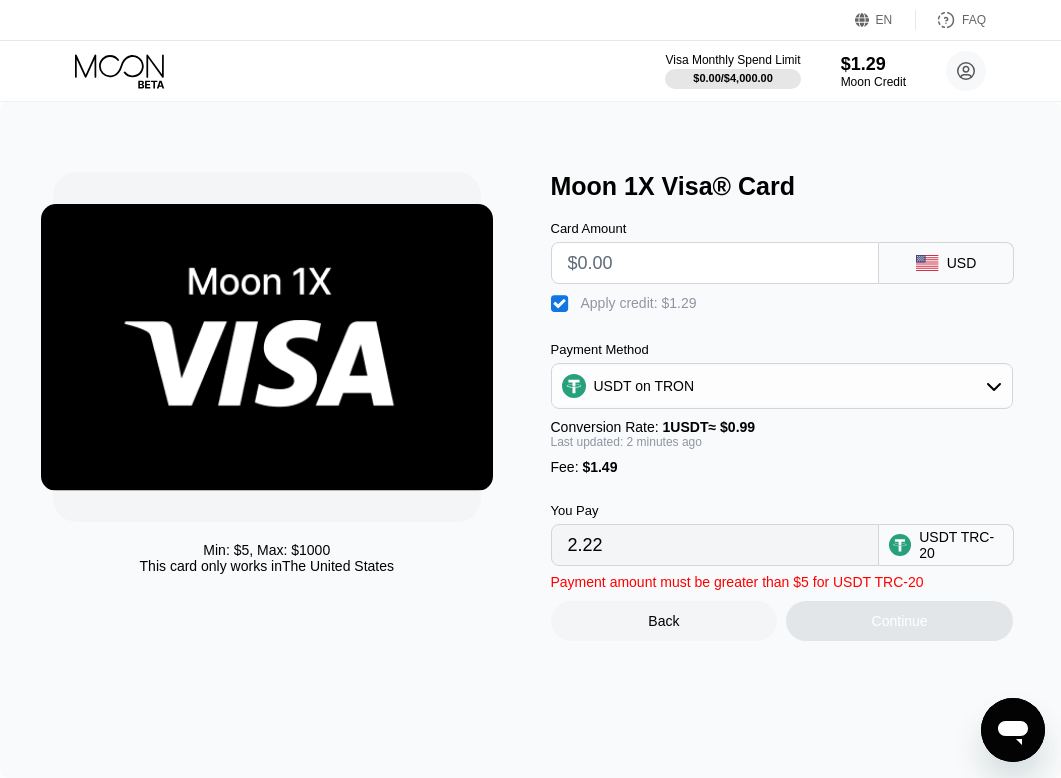 type on "0.00" 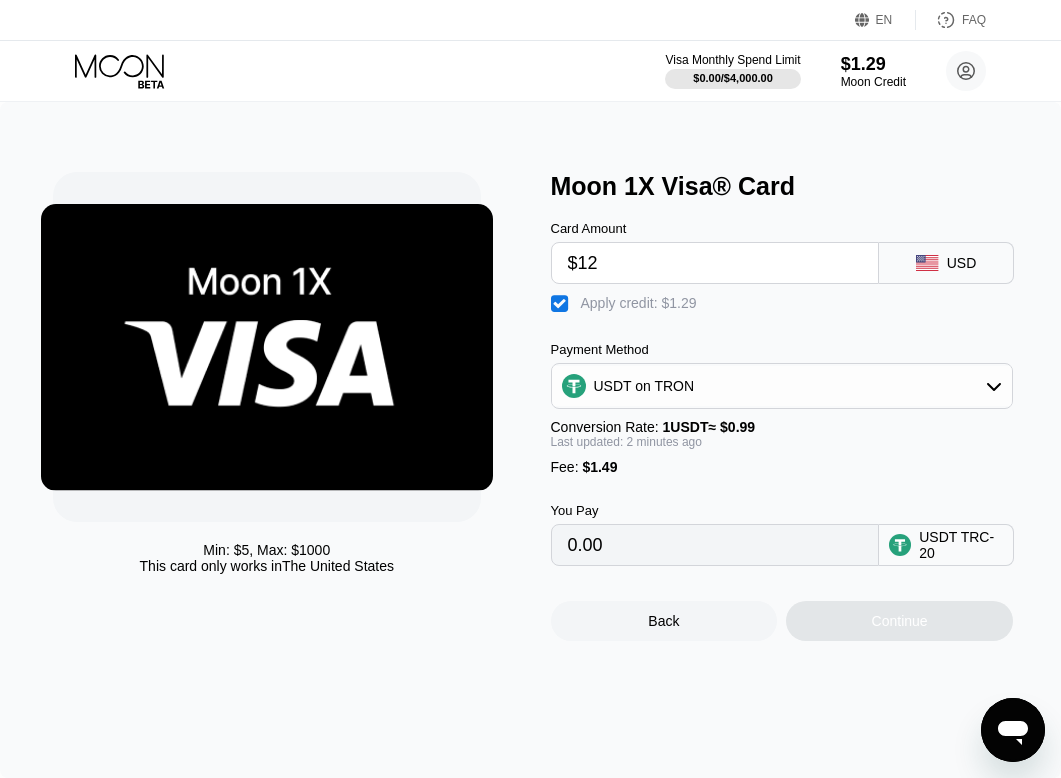 type on "$123" 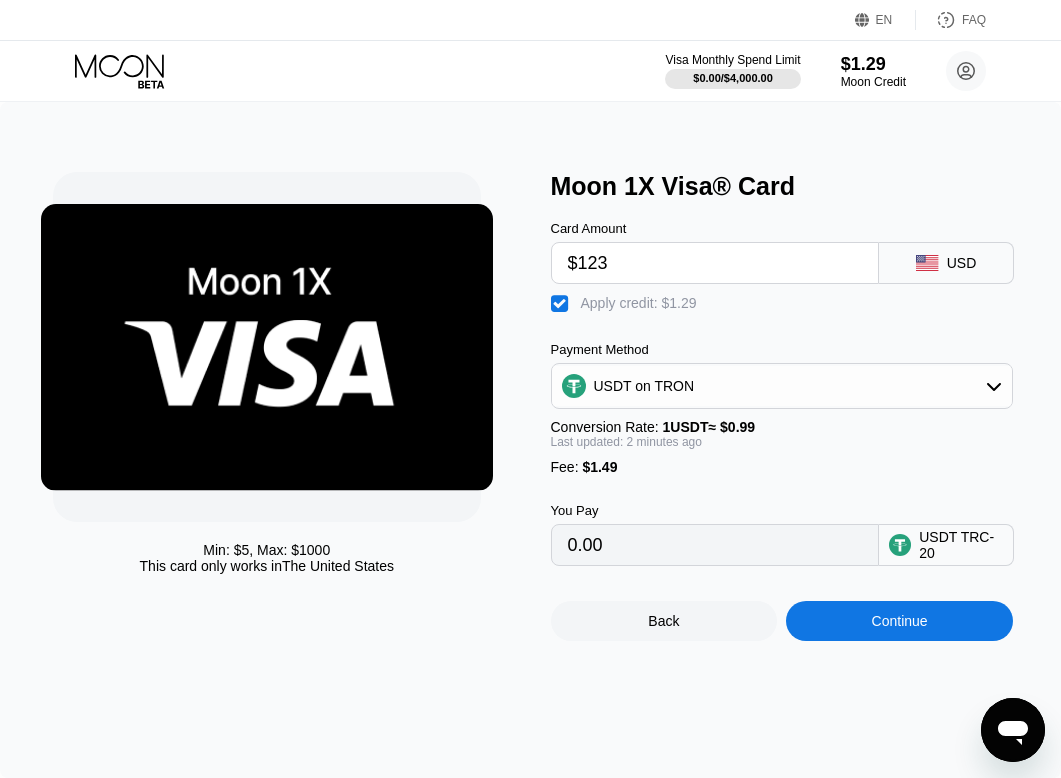 type on "124.44" 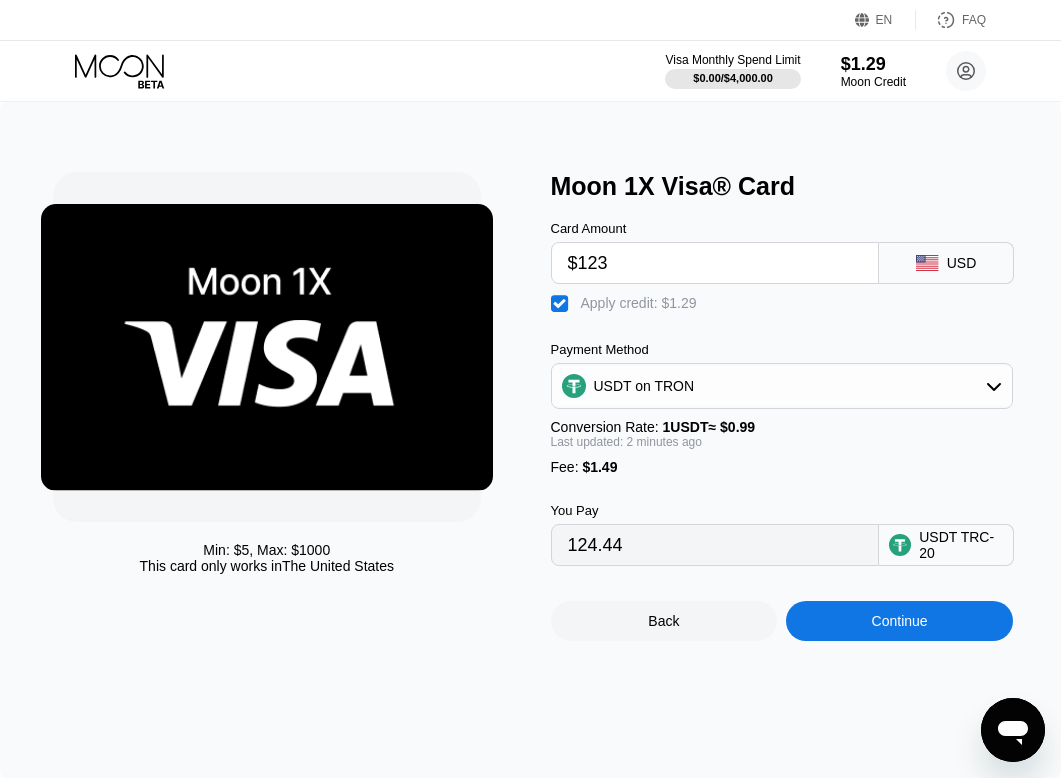 type on "$12" 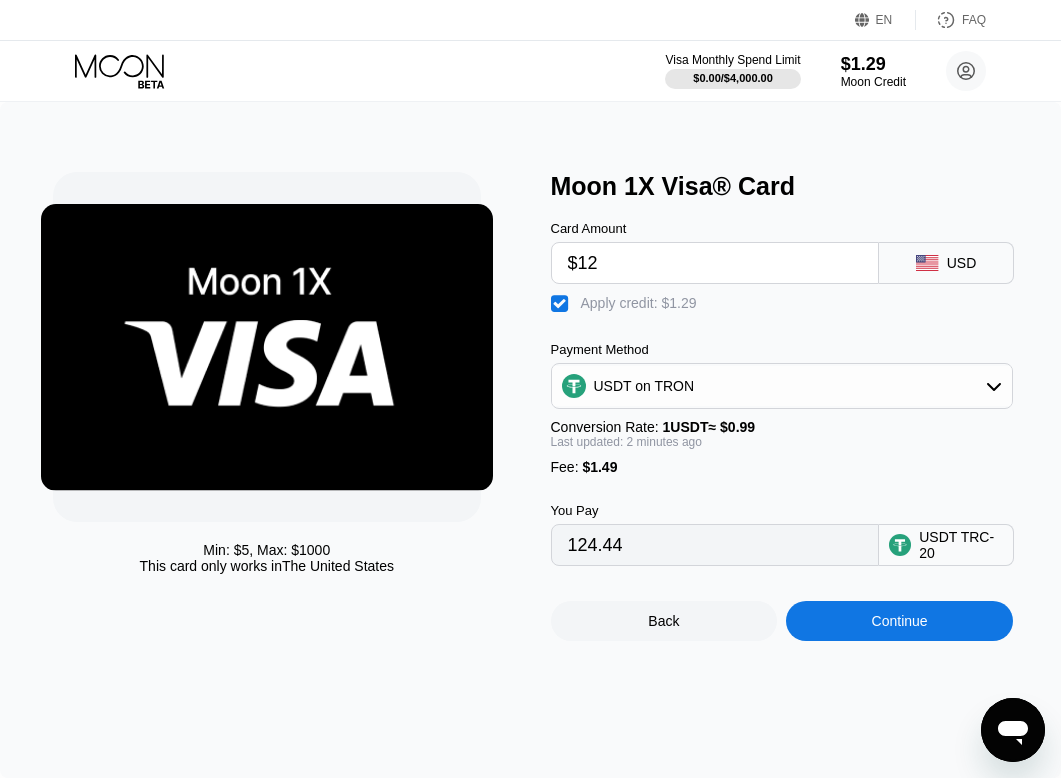 type on "12.32" 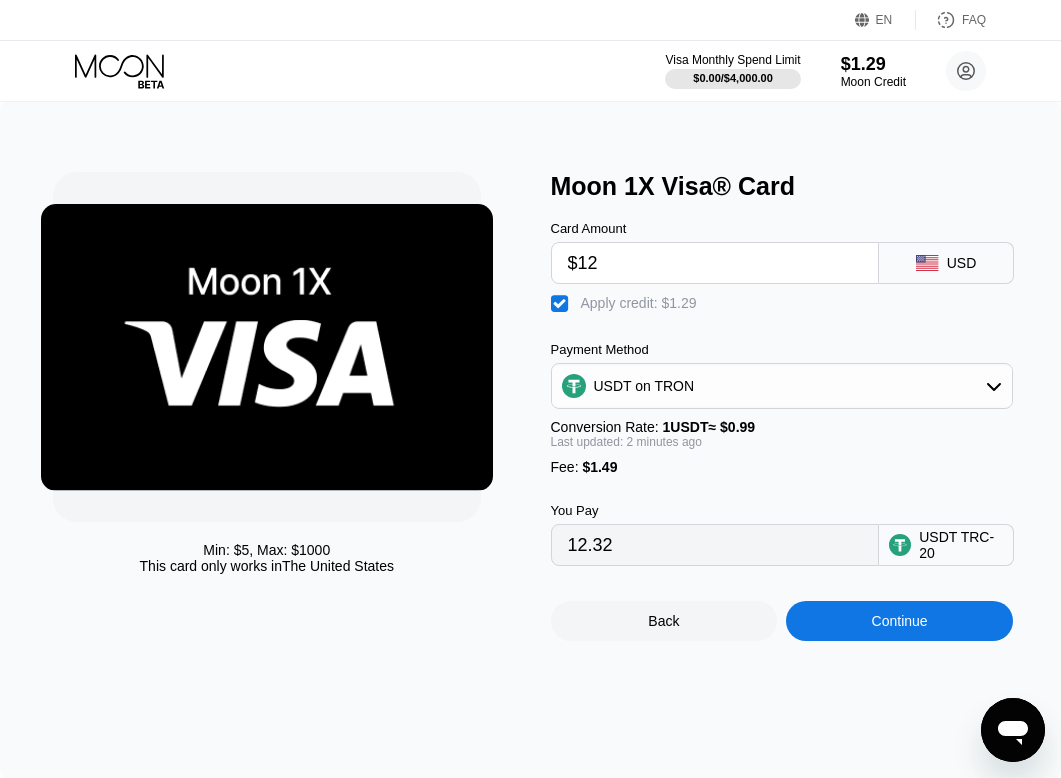 type on "$1" 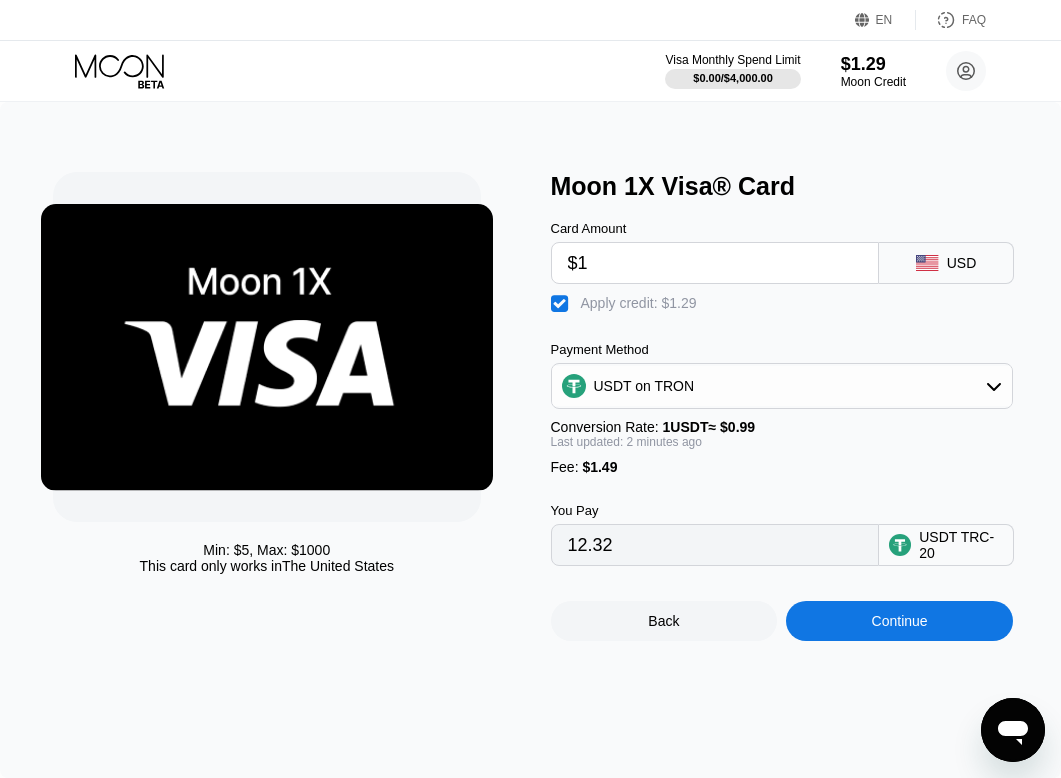 type on "1.21" 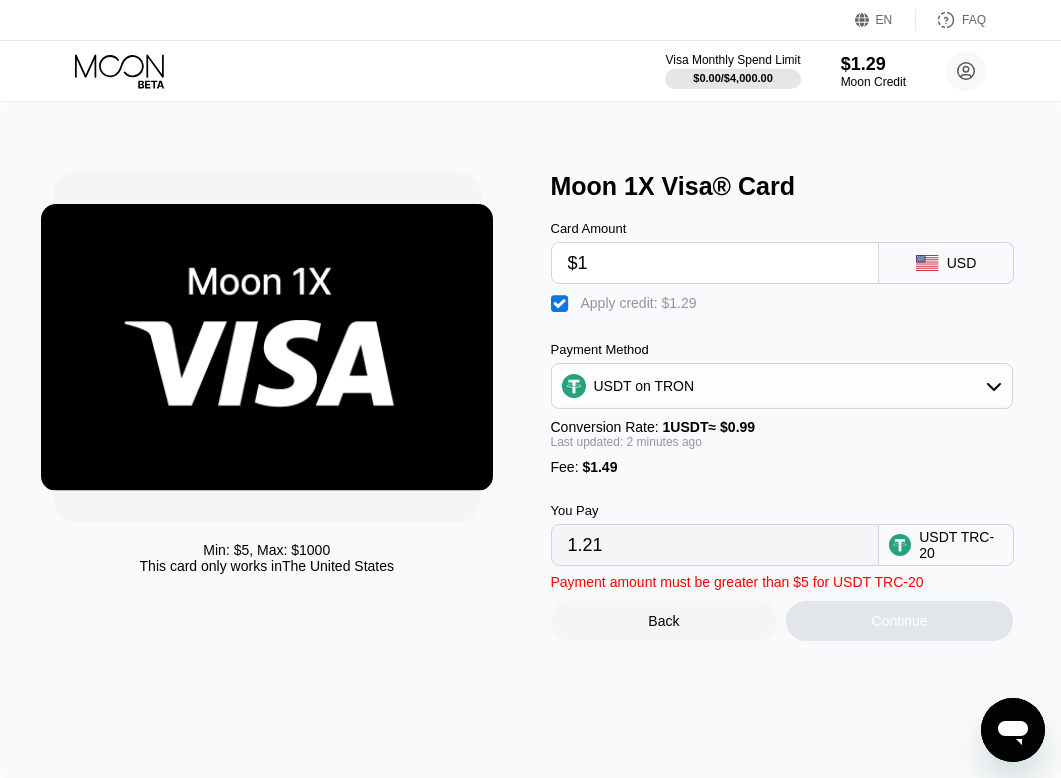 type 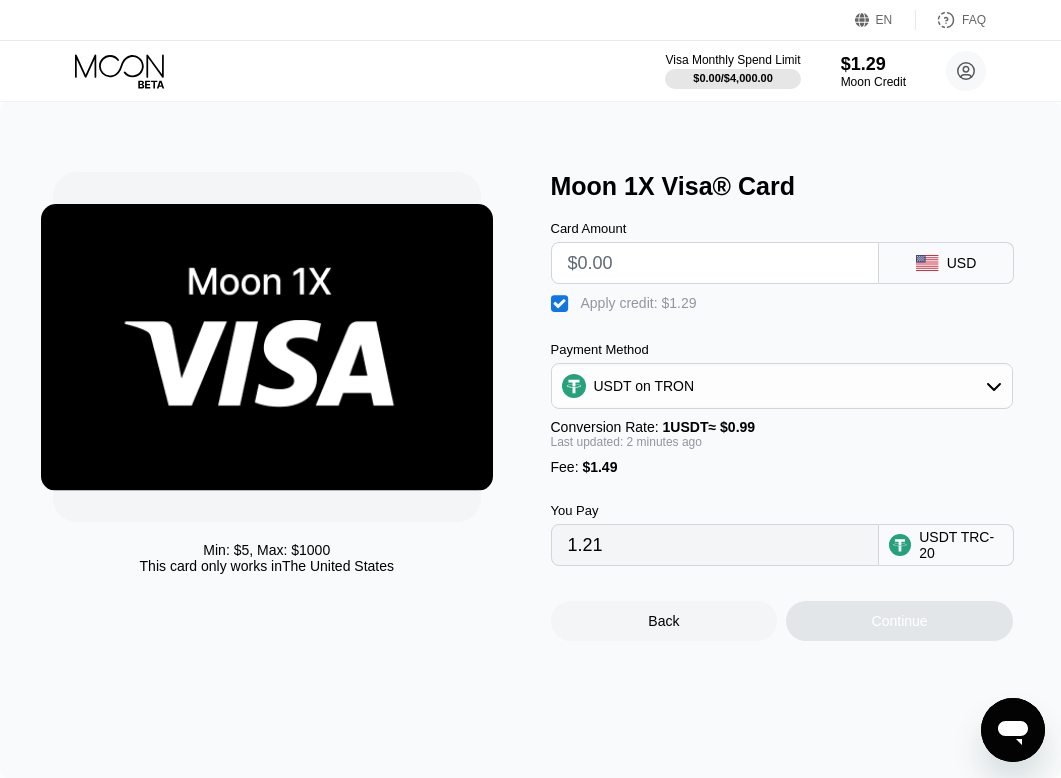 type on "0.00" 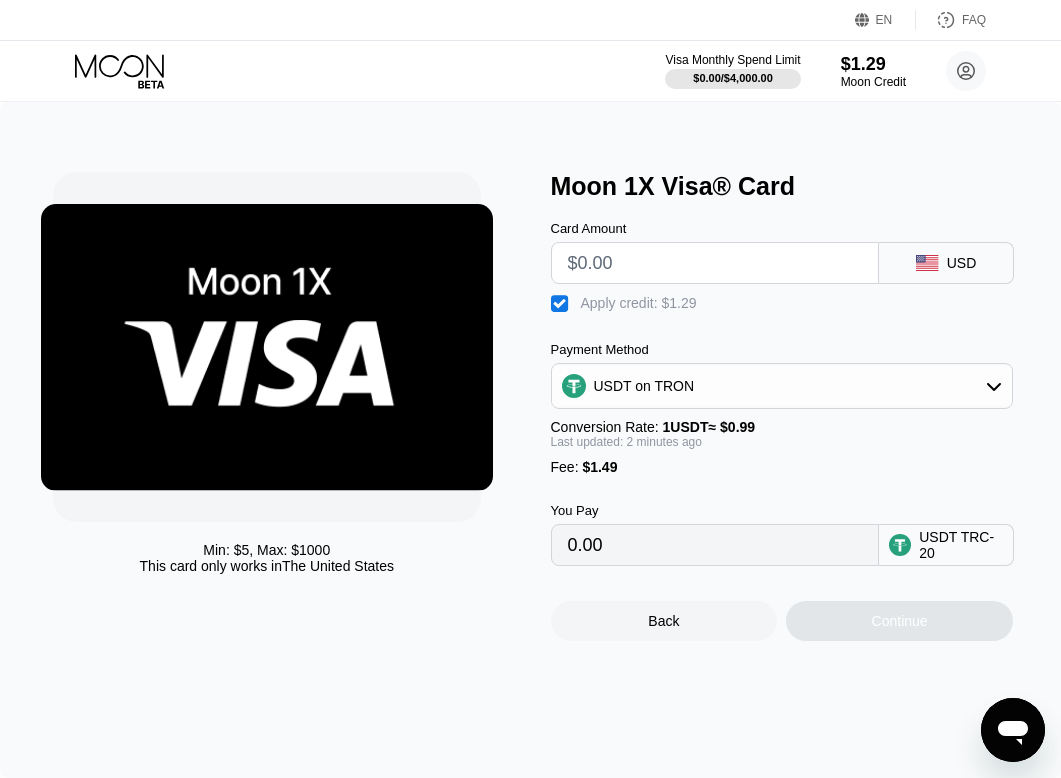 type 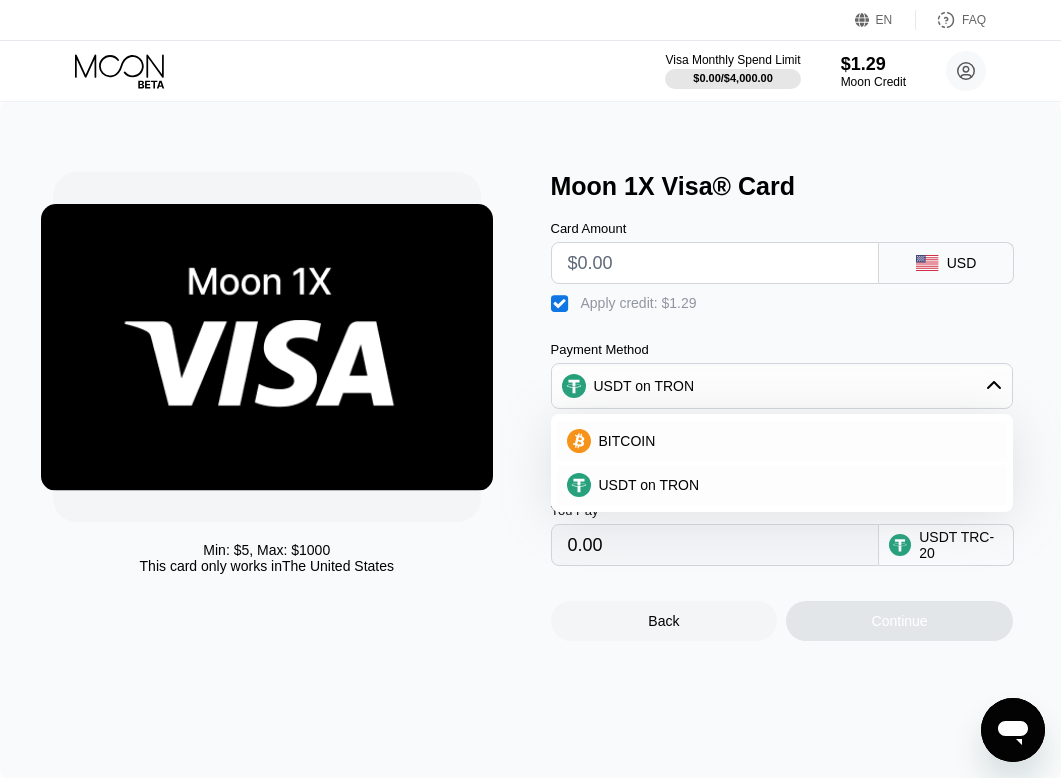 click on "USDT on TRON" at bounding box center [782, 386] 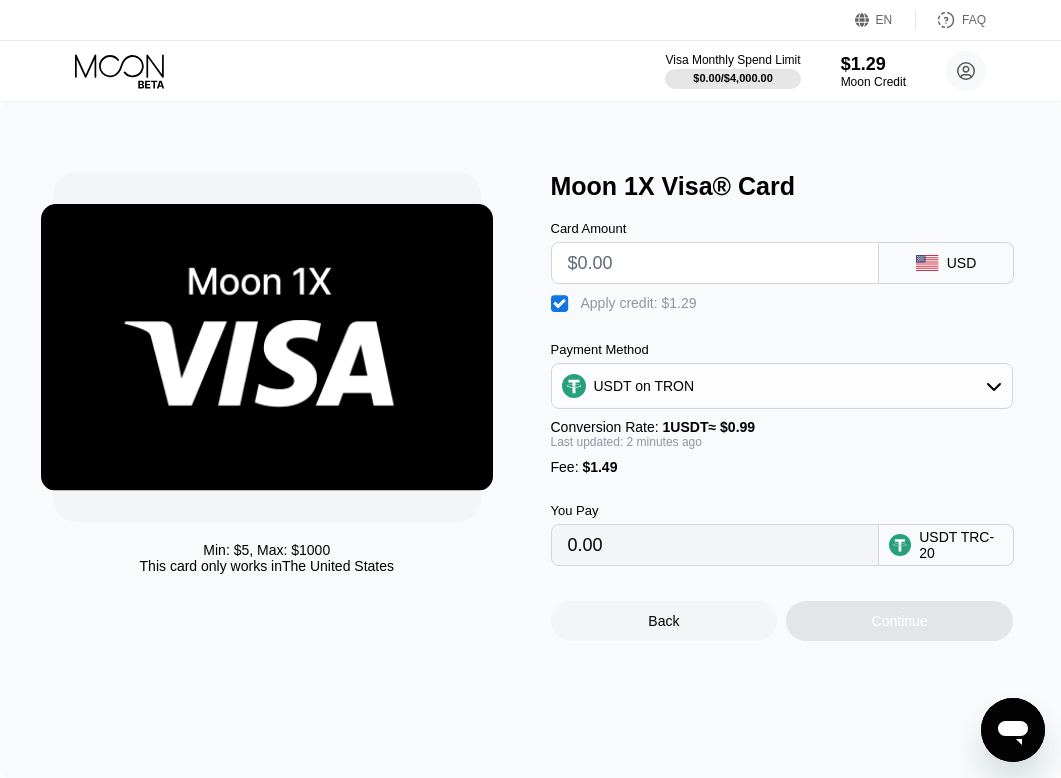 click on "Payment Method" at bounding box center (782, 349) 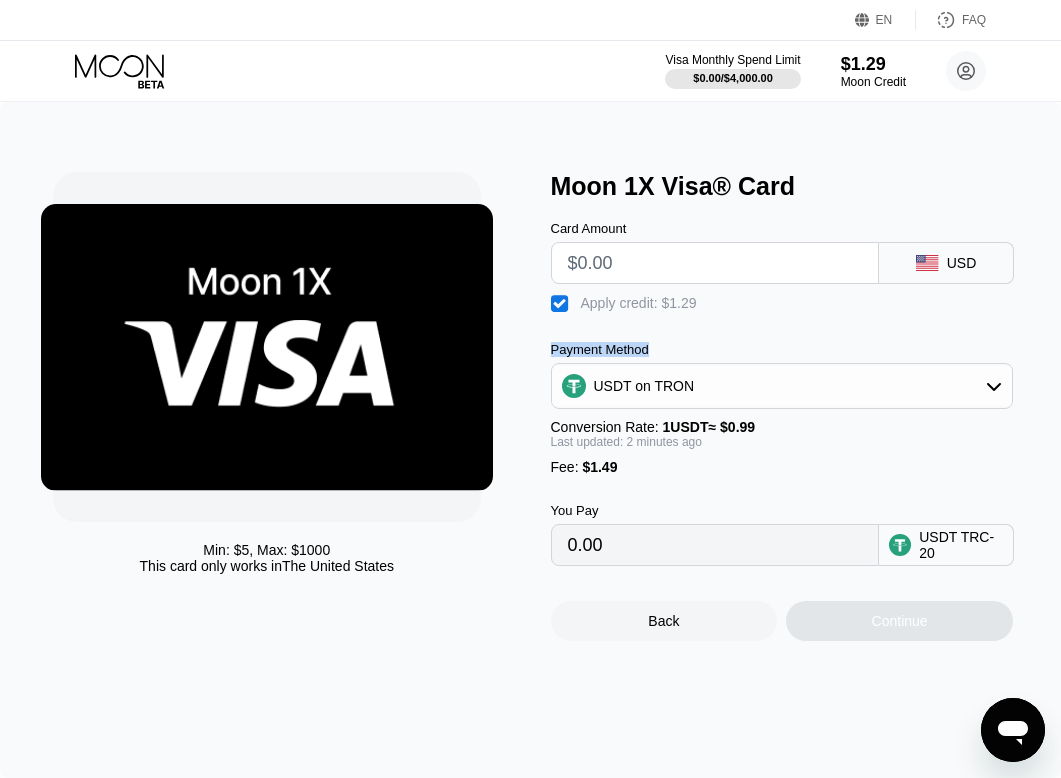 drag, startPoint x: 565, startPoint y: 347, endPoint x: 635, endPoint y: 347, distance: 70 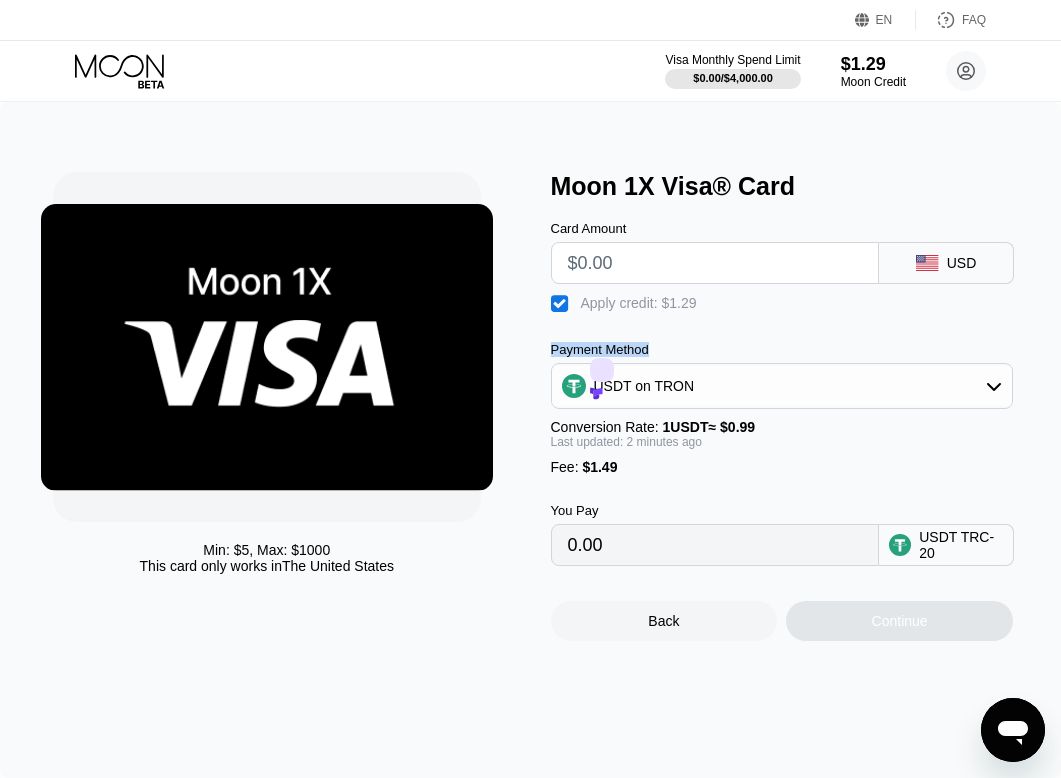 copy on "Payment Method" 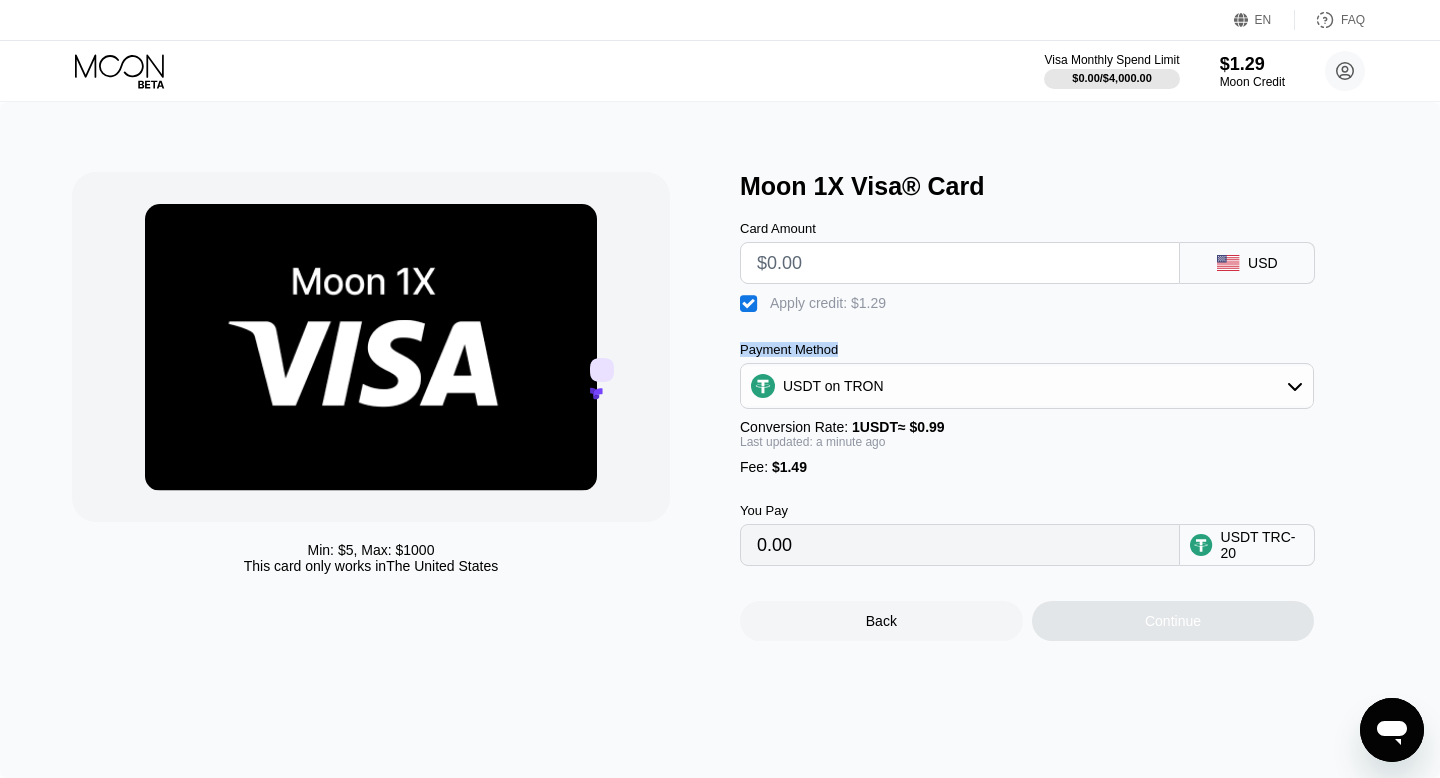 click on "You Pay 0.00 USDT TRC-20" at bounding box center (1060, 520) 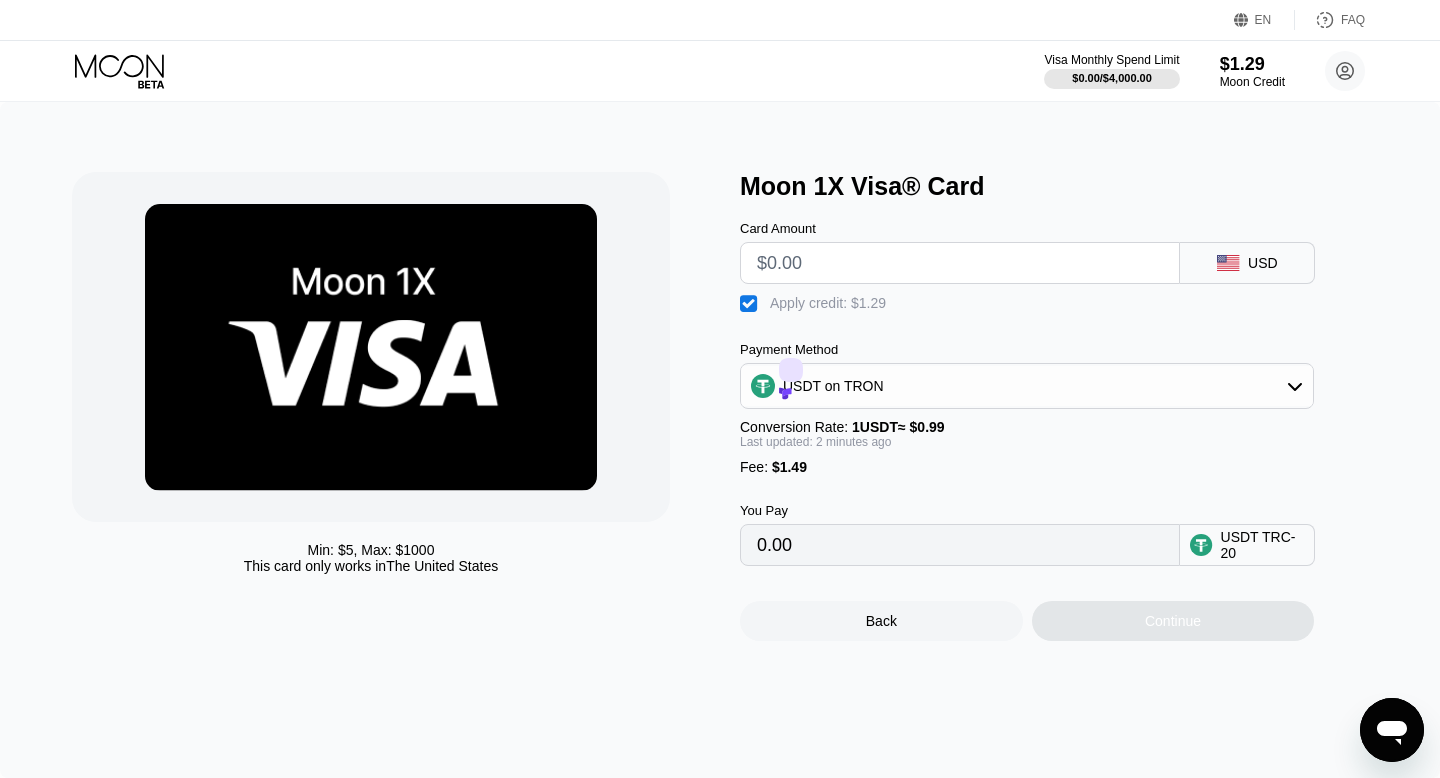 scroll, scrollTop: 0, scrollLeft: 0, axis: both 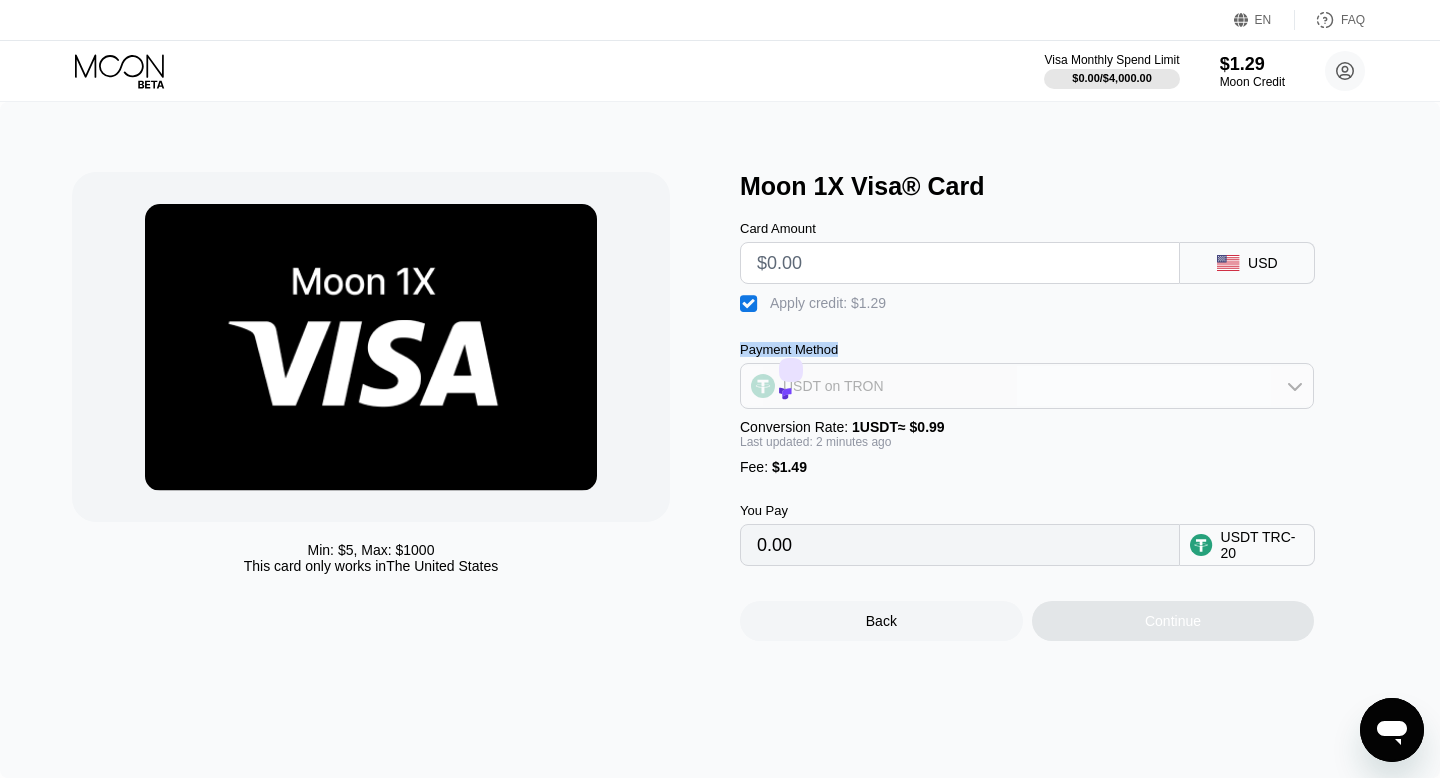 click on "USDT on TRON" at bounding box center (1027, 386) 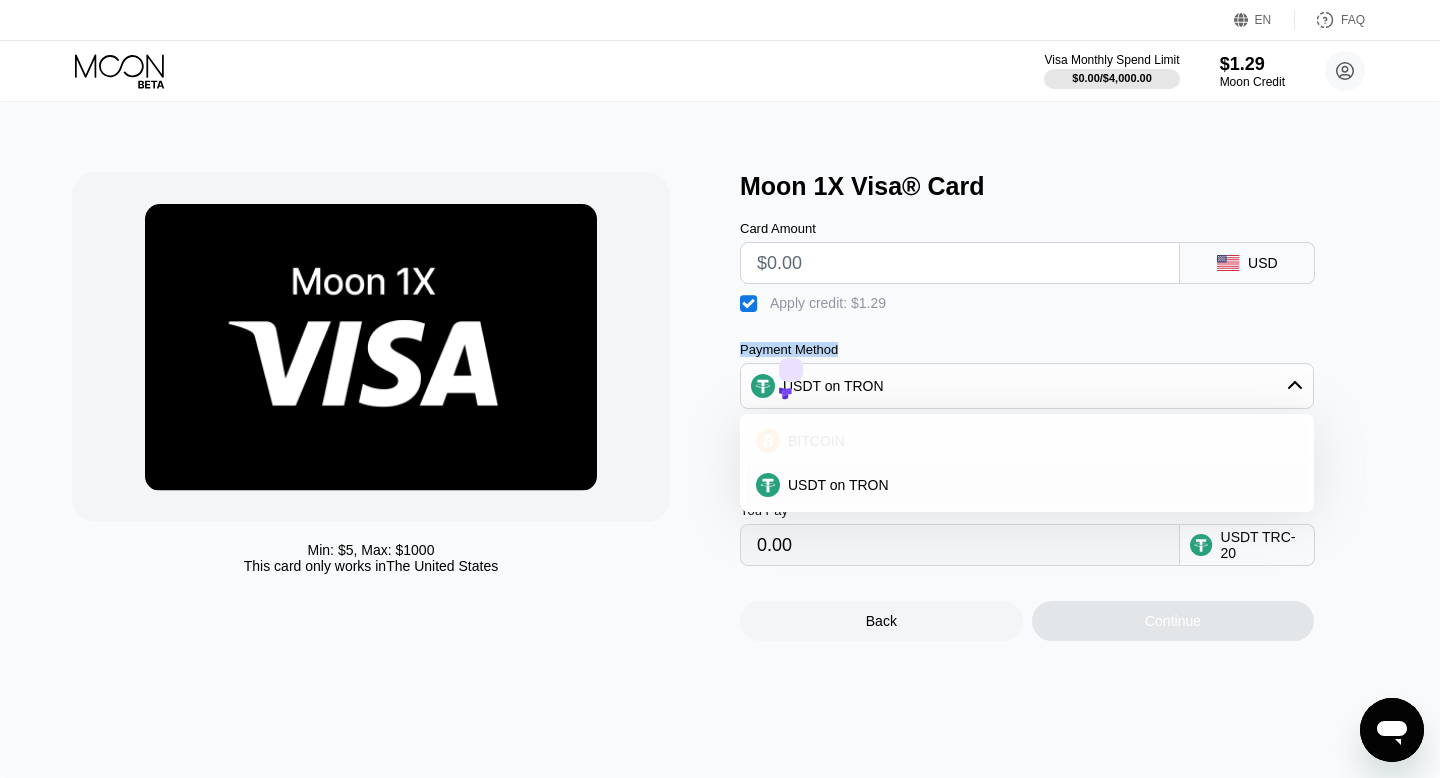 click on "BITCOIN" at bounding box center [1039, 441] 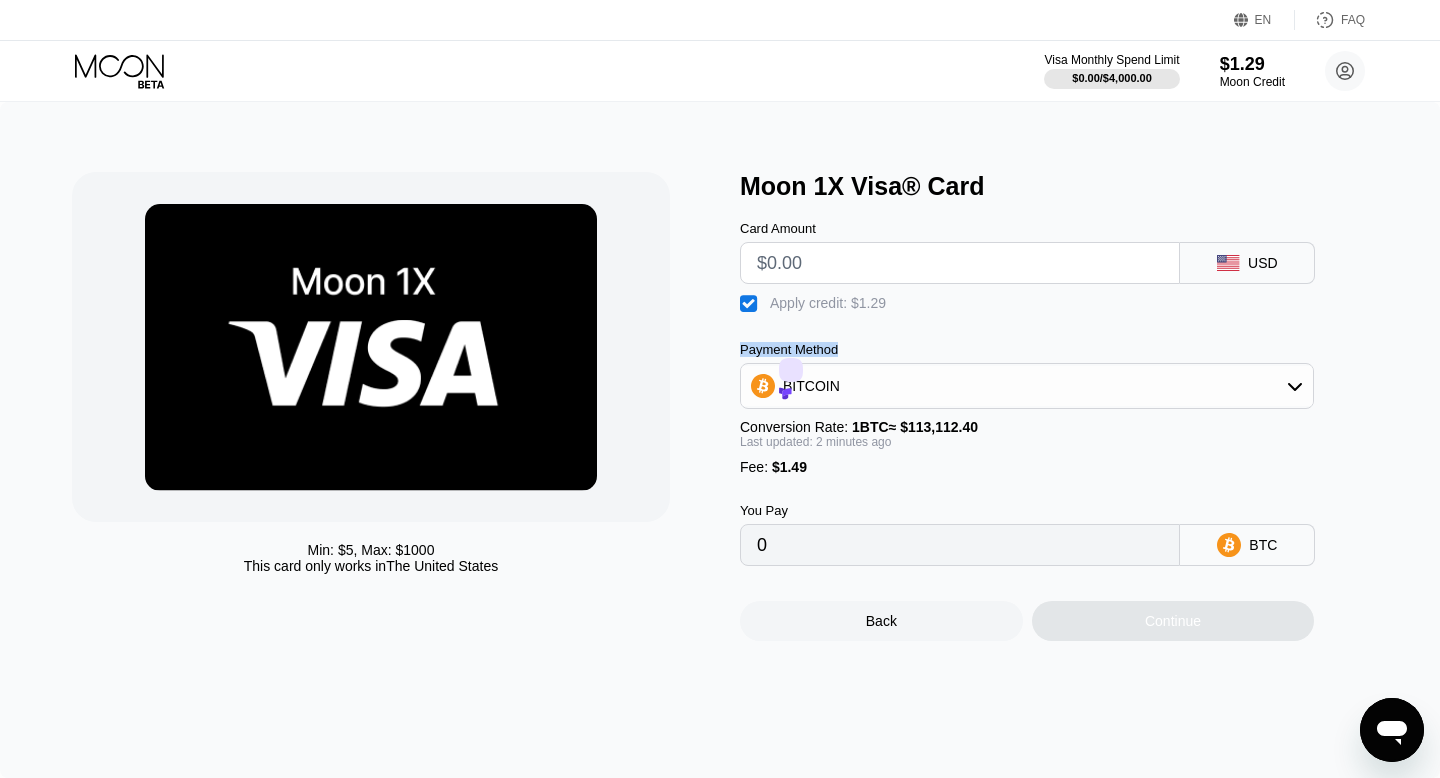 click on "Payment Method" at bounding box center (1027, 349) 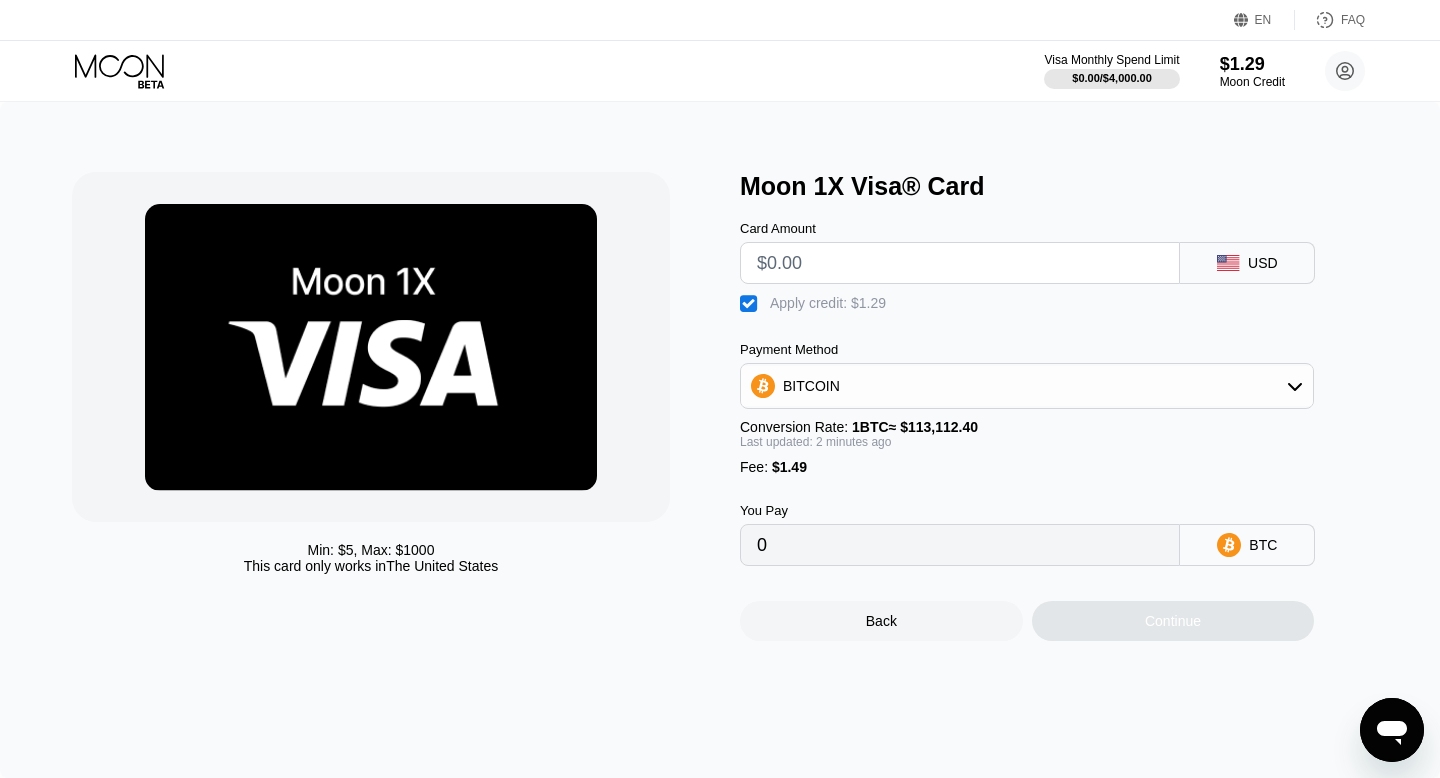 click at bounding box center [960, 263] 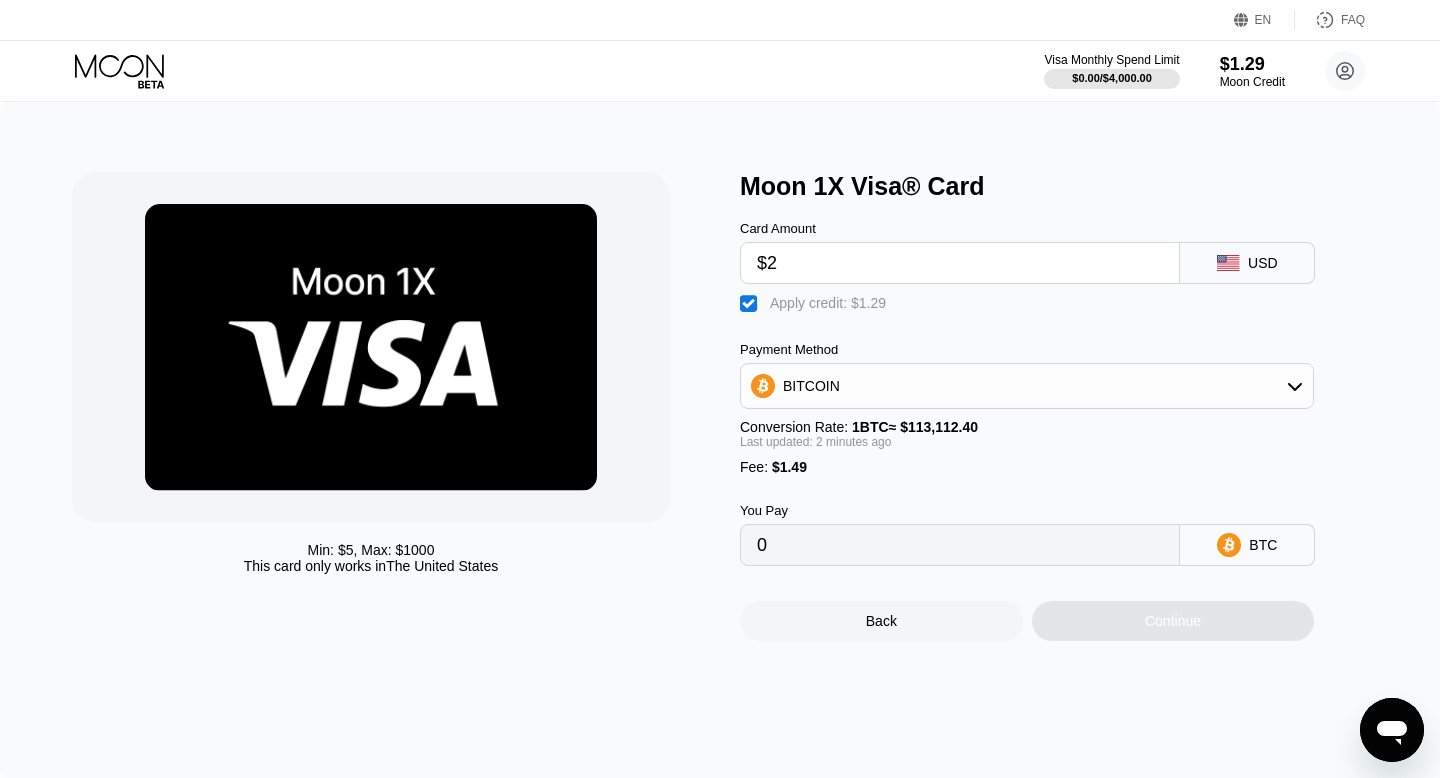 type on "0.00001945" 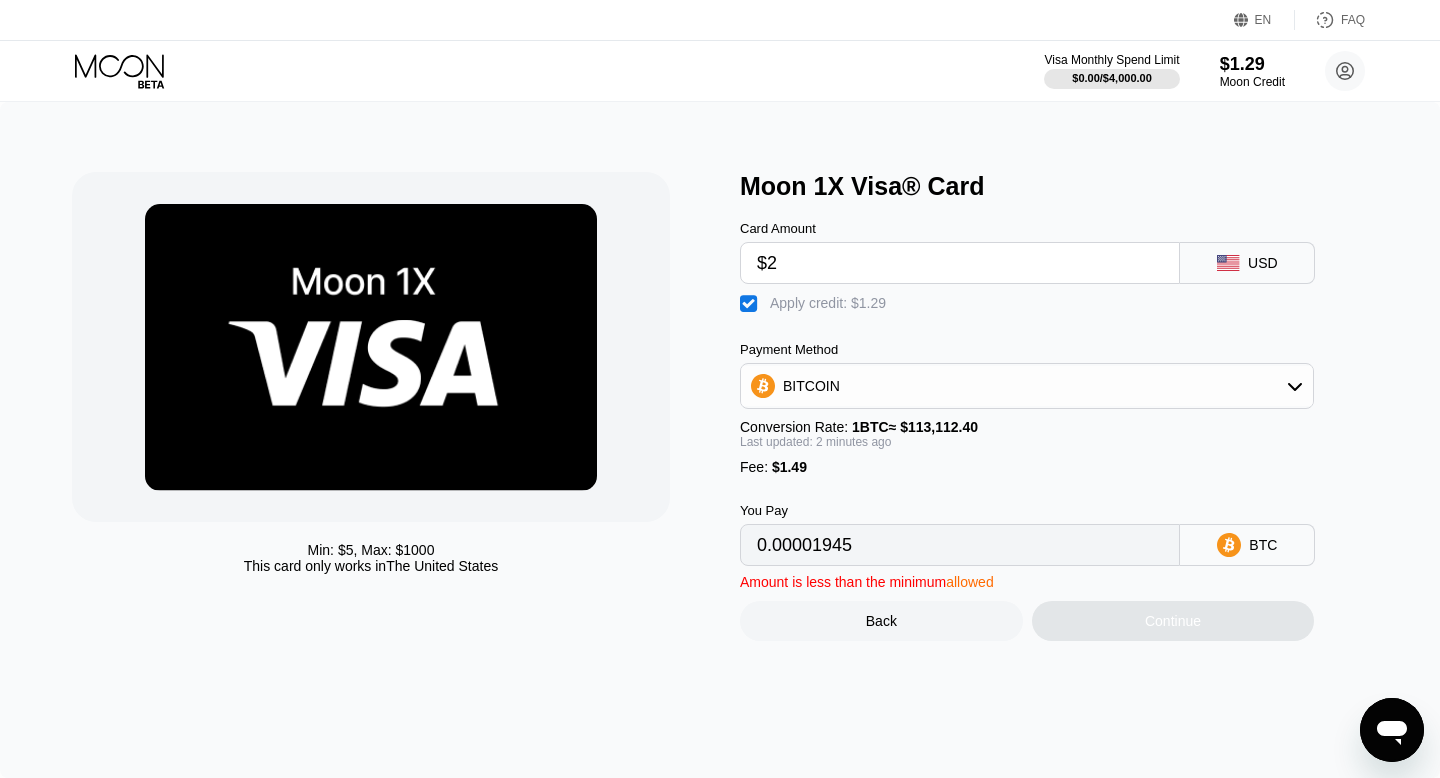 type on "$20" 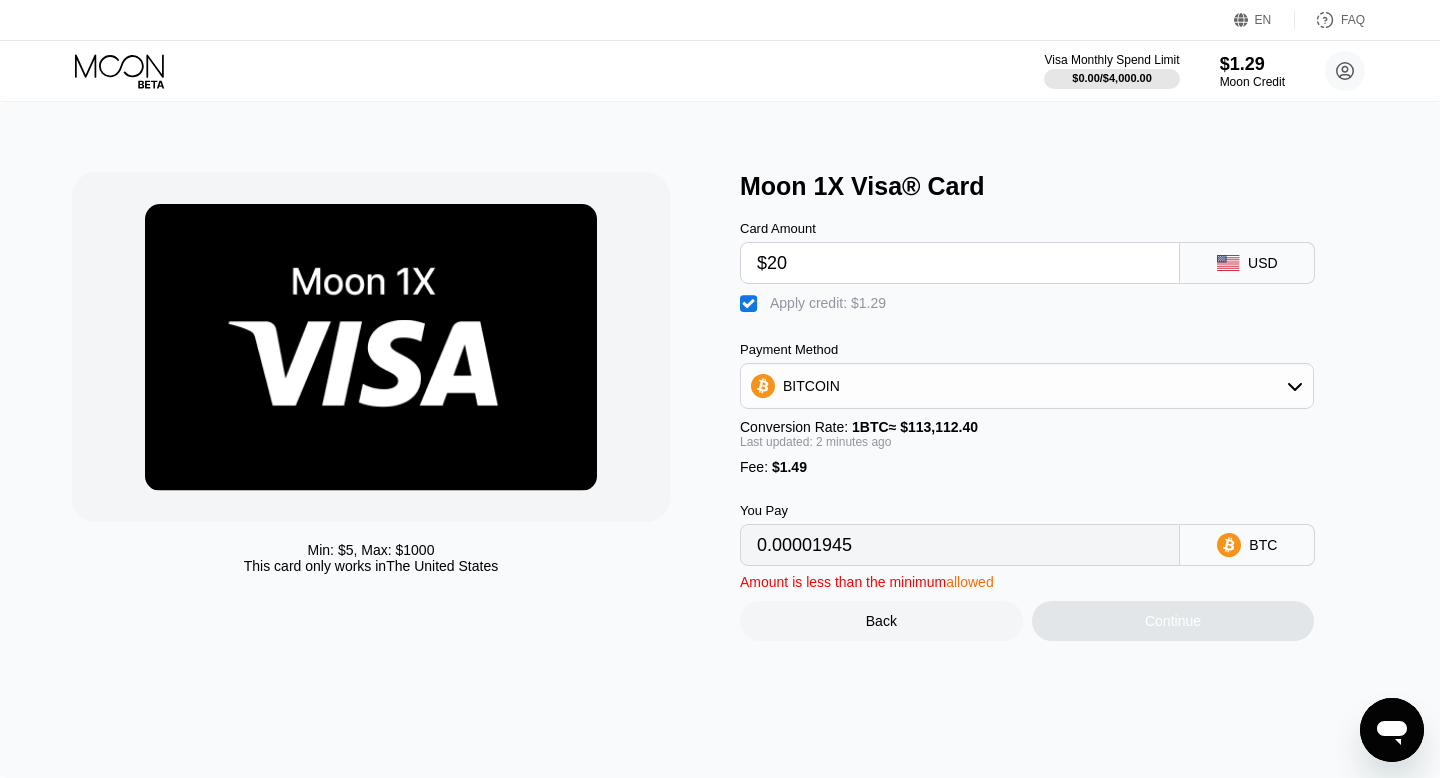 type on "0.00017858" 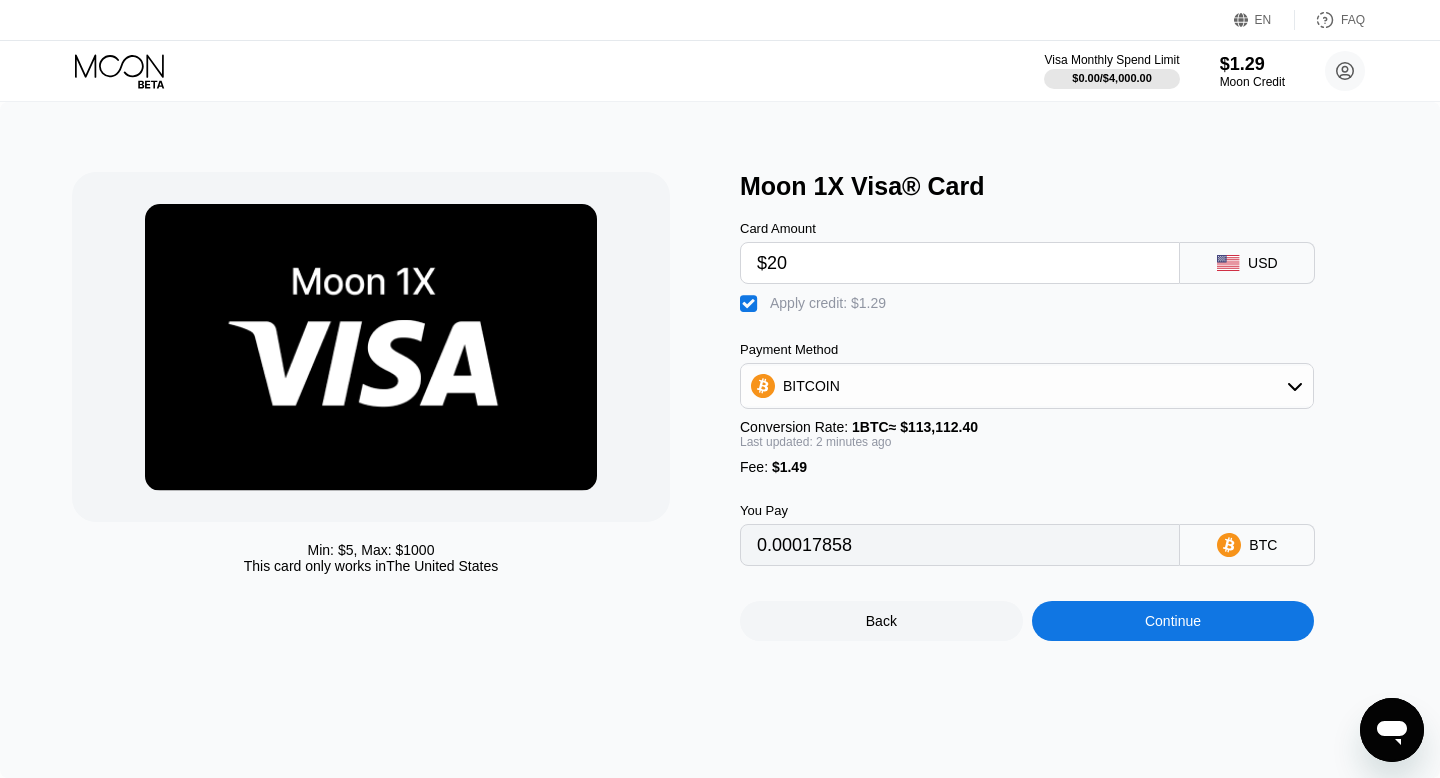 type on "$20" 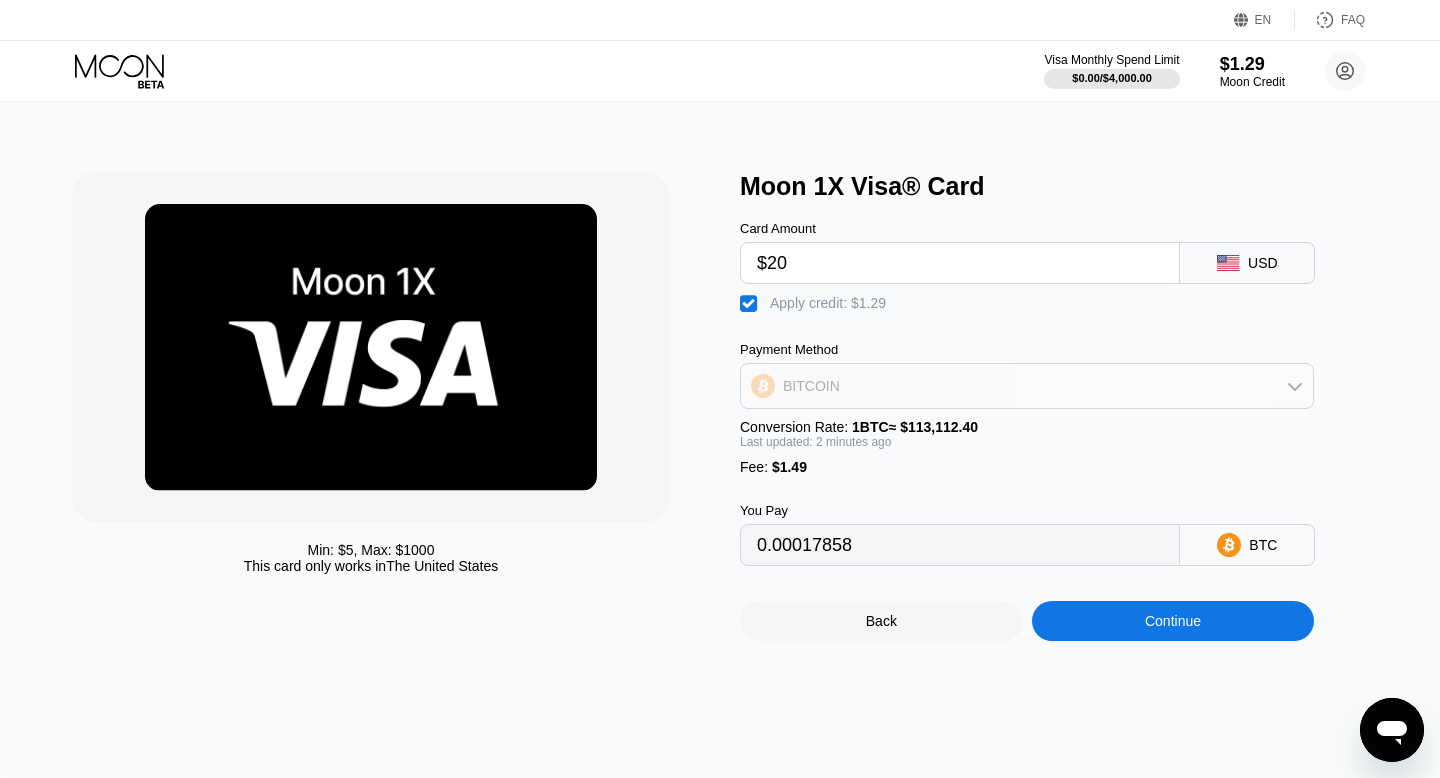 click on "BITCOIN" at bounding box center (1027, 386) 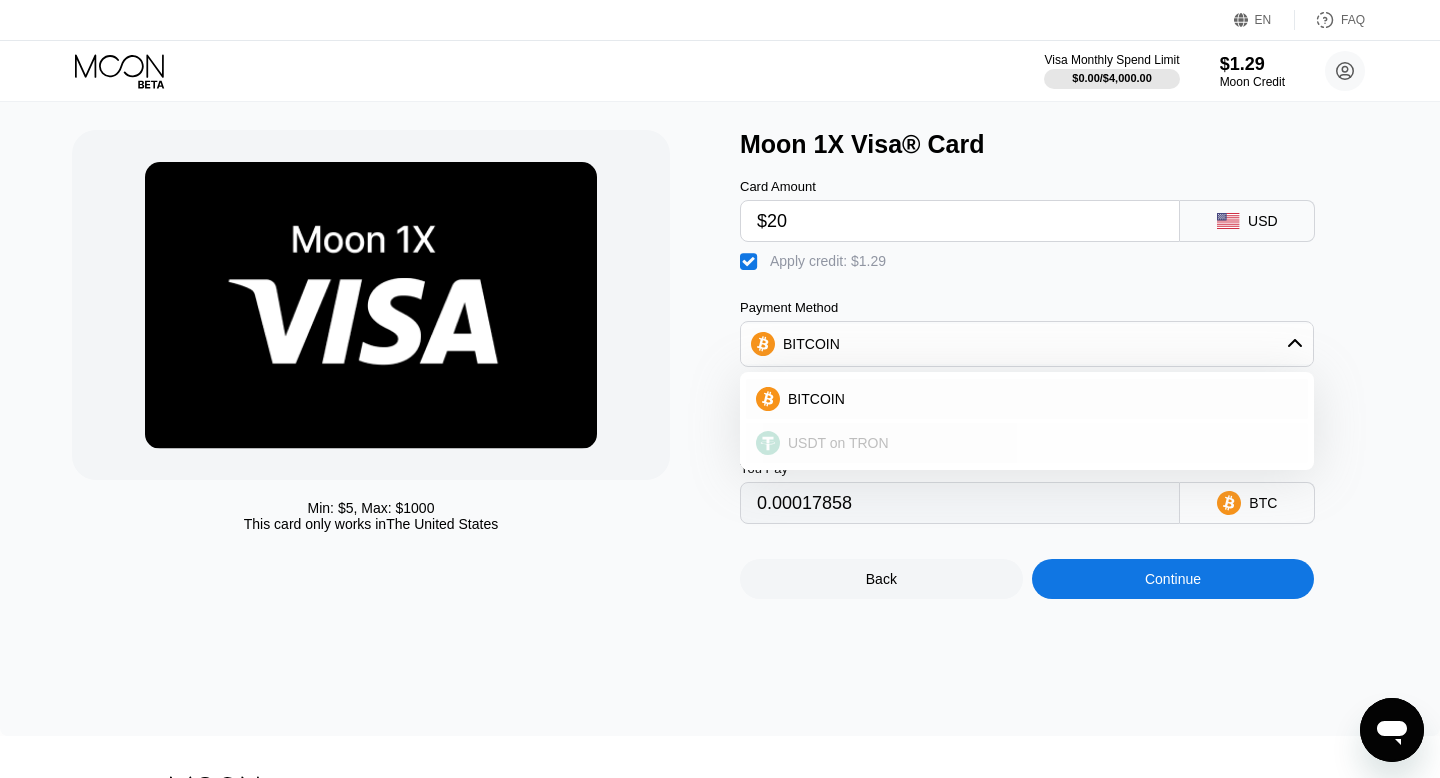scroll, scrollTop: 39, scrollLeft: 0, axis: vertical 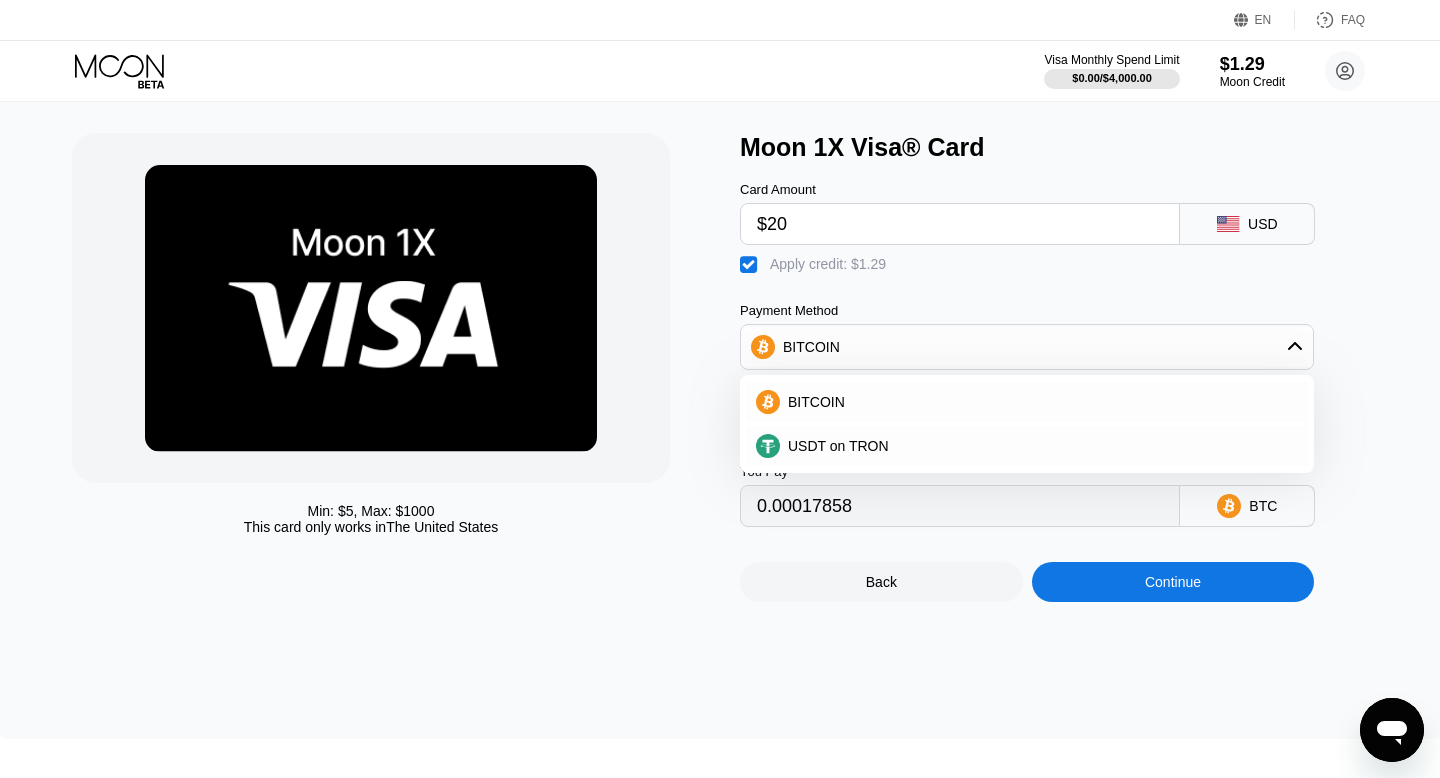click on "Min: $ 5 , Max: $ 1000 This card only works in  [COUNTRY] Moon 1X Visa® Card Card Amount $20 USD  Apply credit: $1.29 Payment Method BITCOIN BITCOIN USDT on TRON Conversion Rate:   1  BTC  ≈   $113,112.40 Last updated:   3 minutes ago Fee :   $1.49 You Pay [BTC] BTC Back Continue" at bounding box center (720, 401) 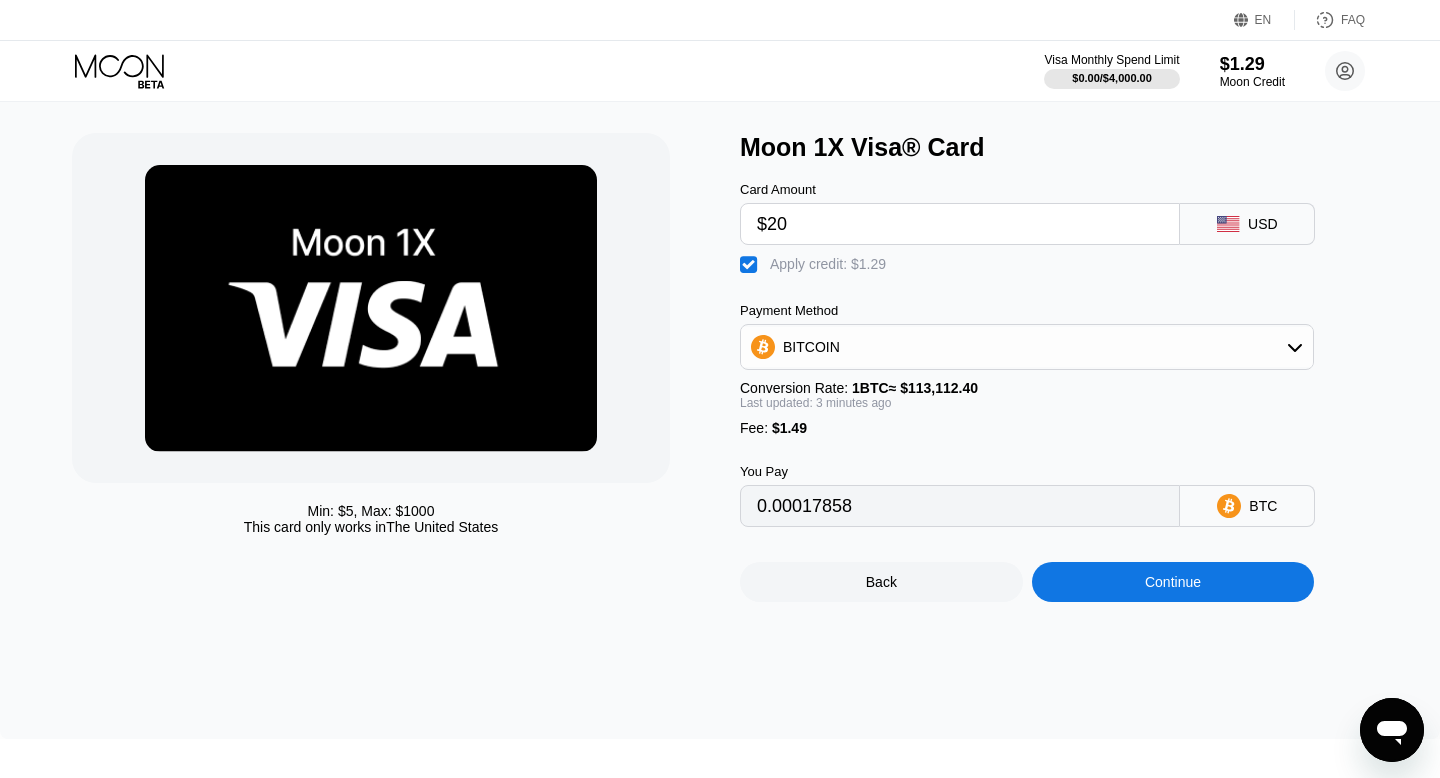 click on "USD" at bounding box center (1263, 224) 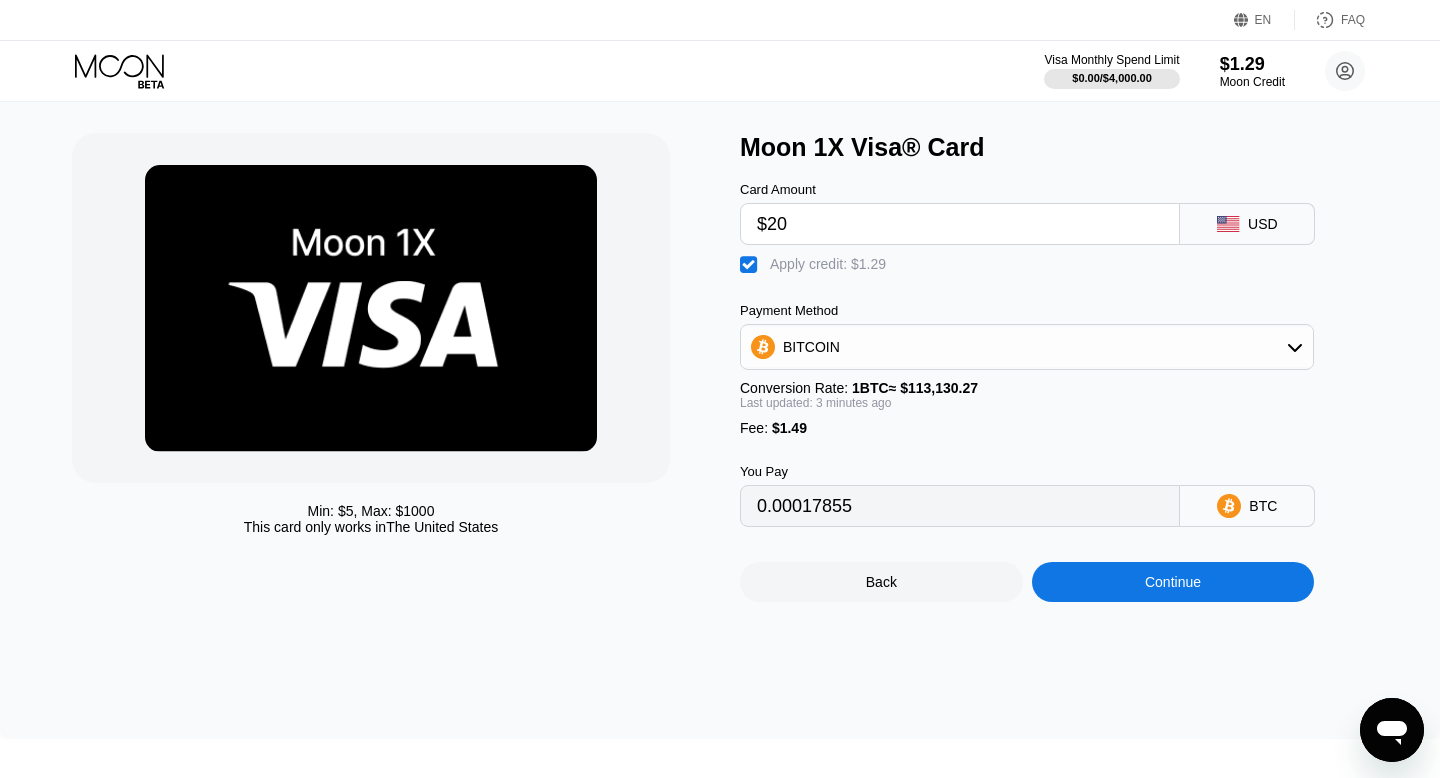 type on "0.0001781" 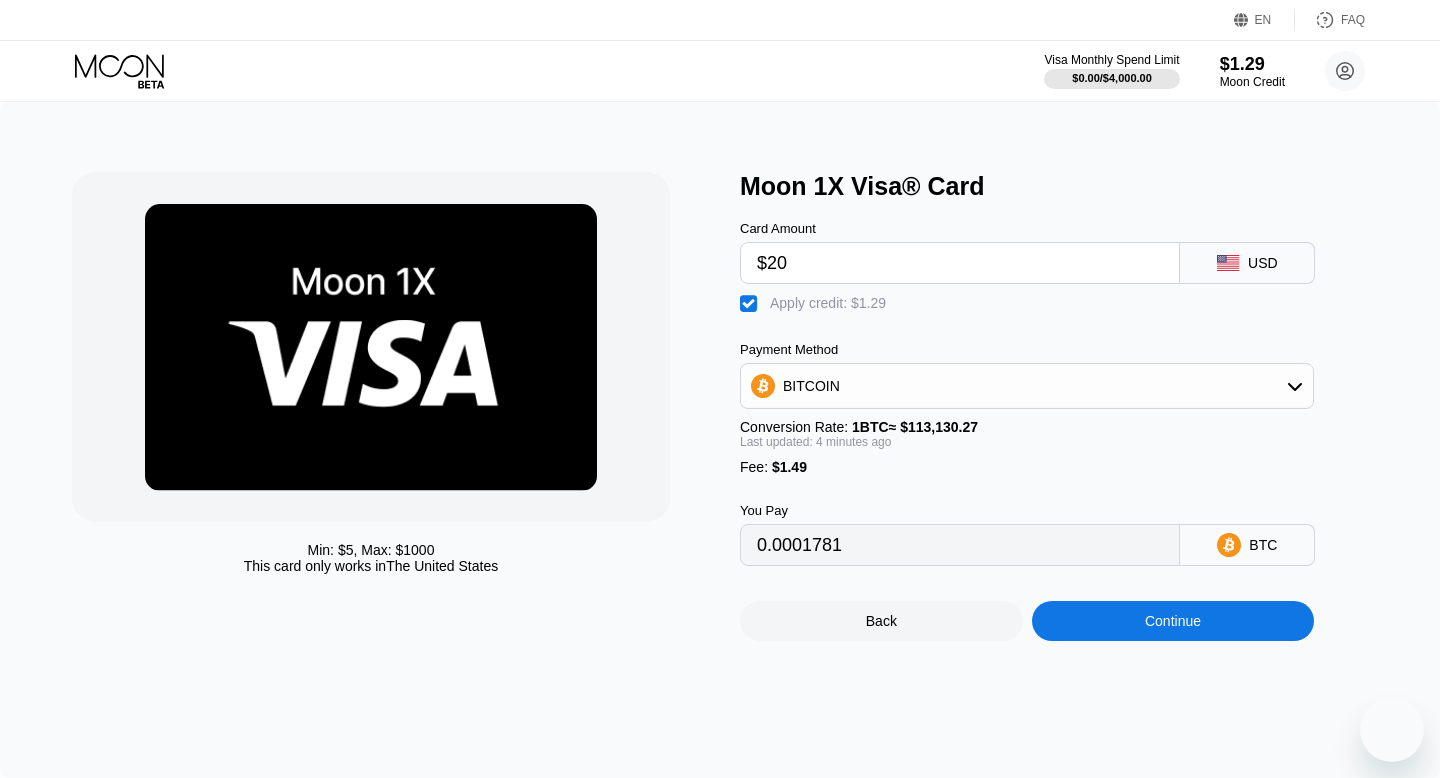 scroll, scrollTop: 39, scrollLeft: 0, axis: vertical 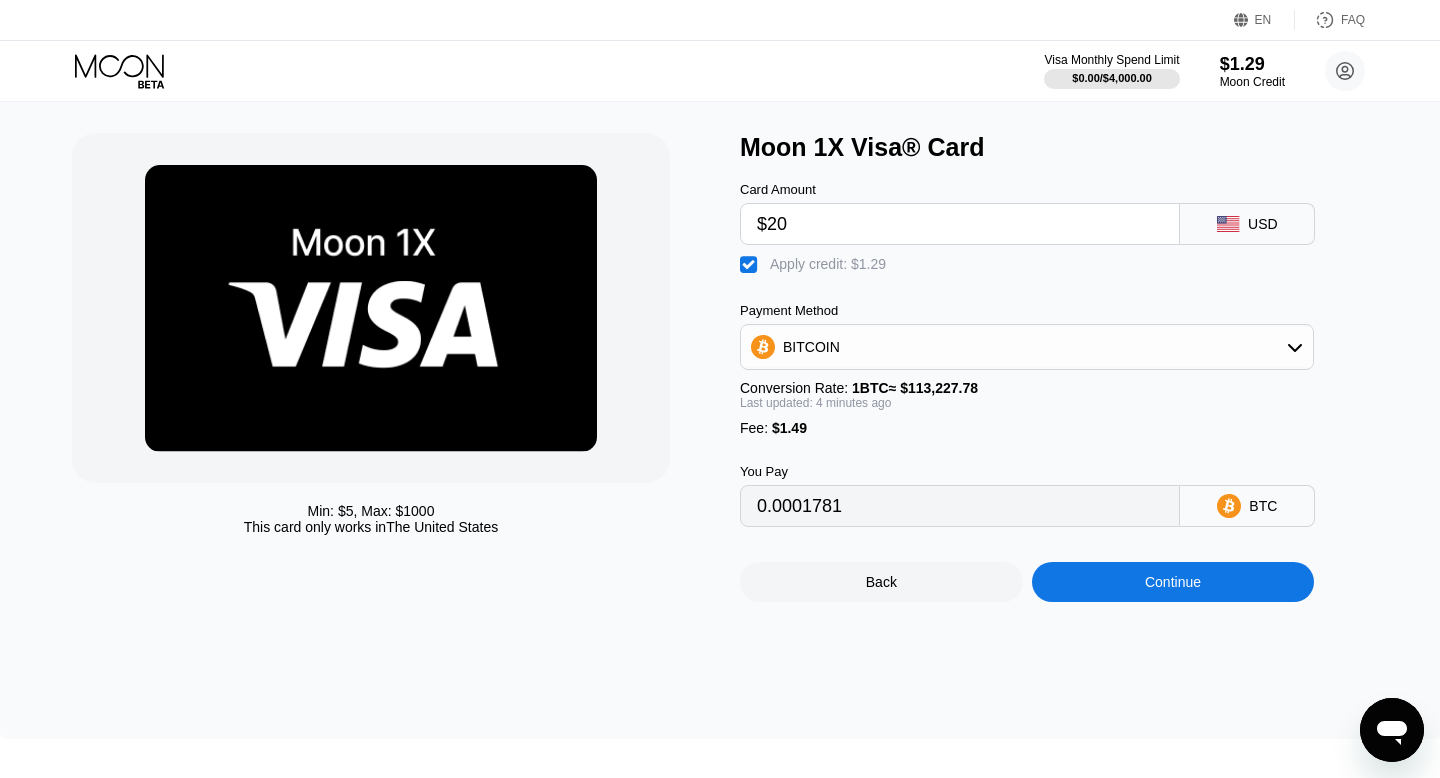click on "BITCOIN" at bounding box center (1027, 347) 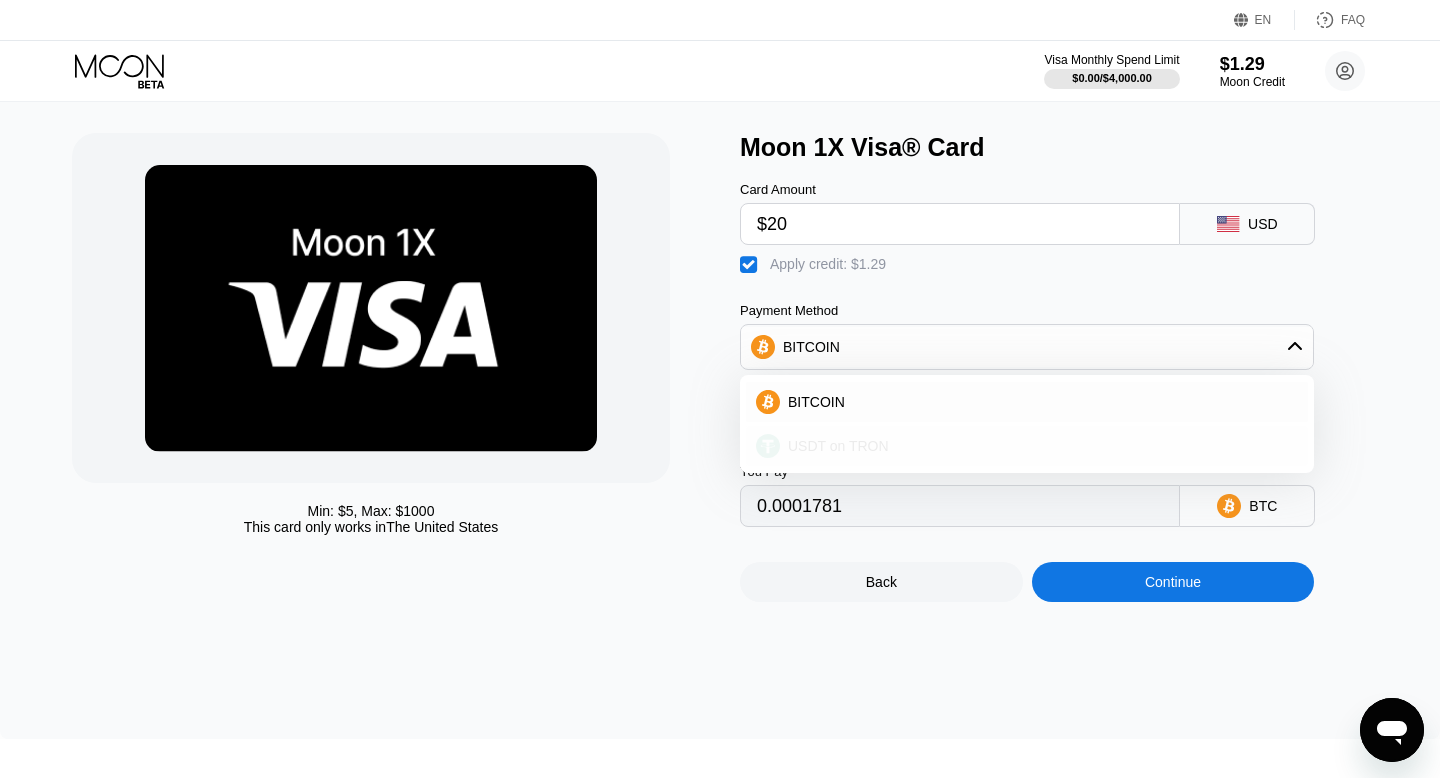 click on "USDT on TRON" at bounding box center [1039, 446] 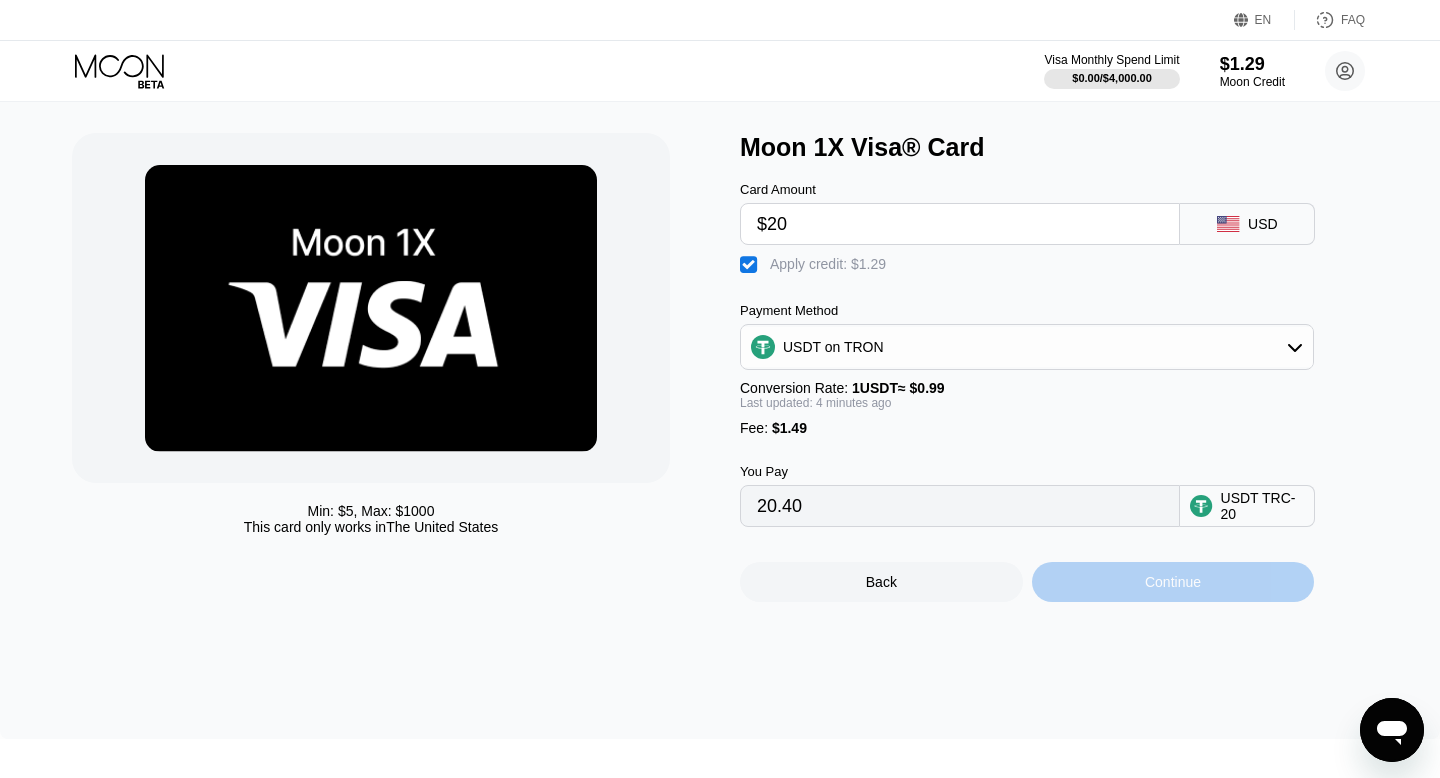 click on "Continue" at bounding box center (1173, 582) 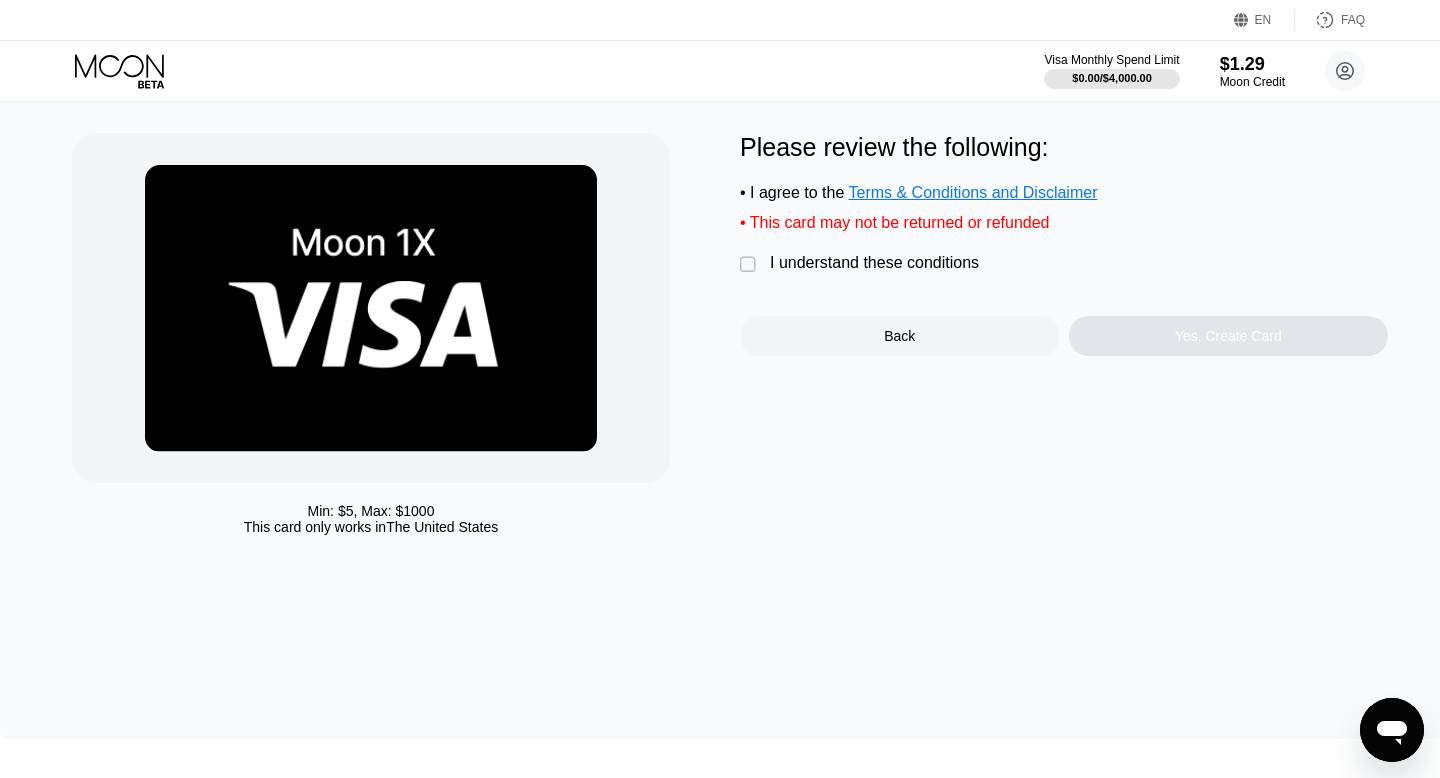 scroll, scrollTop: 0, scrollLeft: 0, axis: both 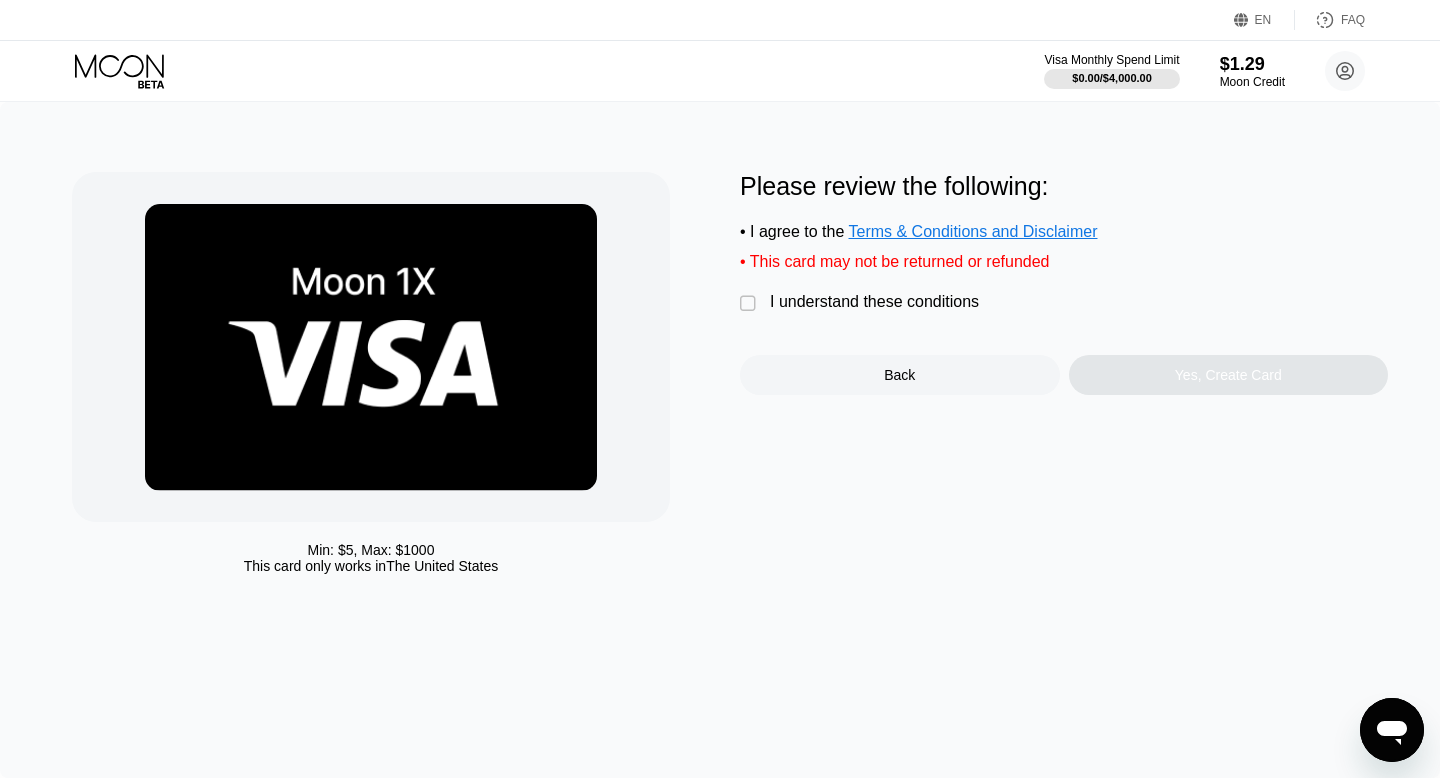click on "" at bounding box center [750, 304] 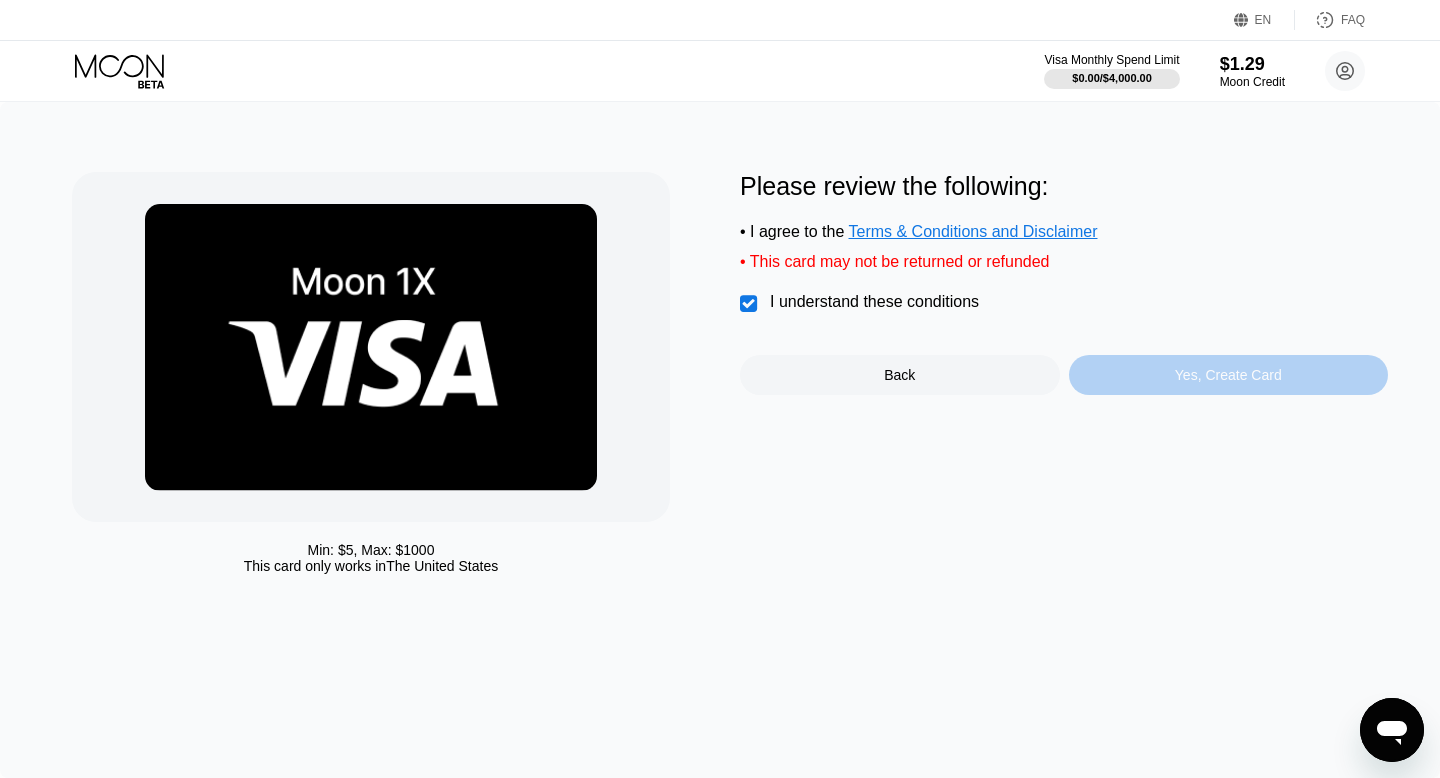 click on "Yes, Create Card" at bounding box center (1229, 375) 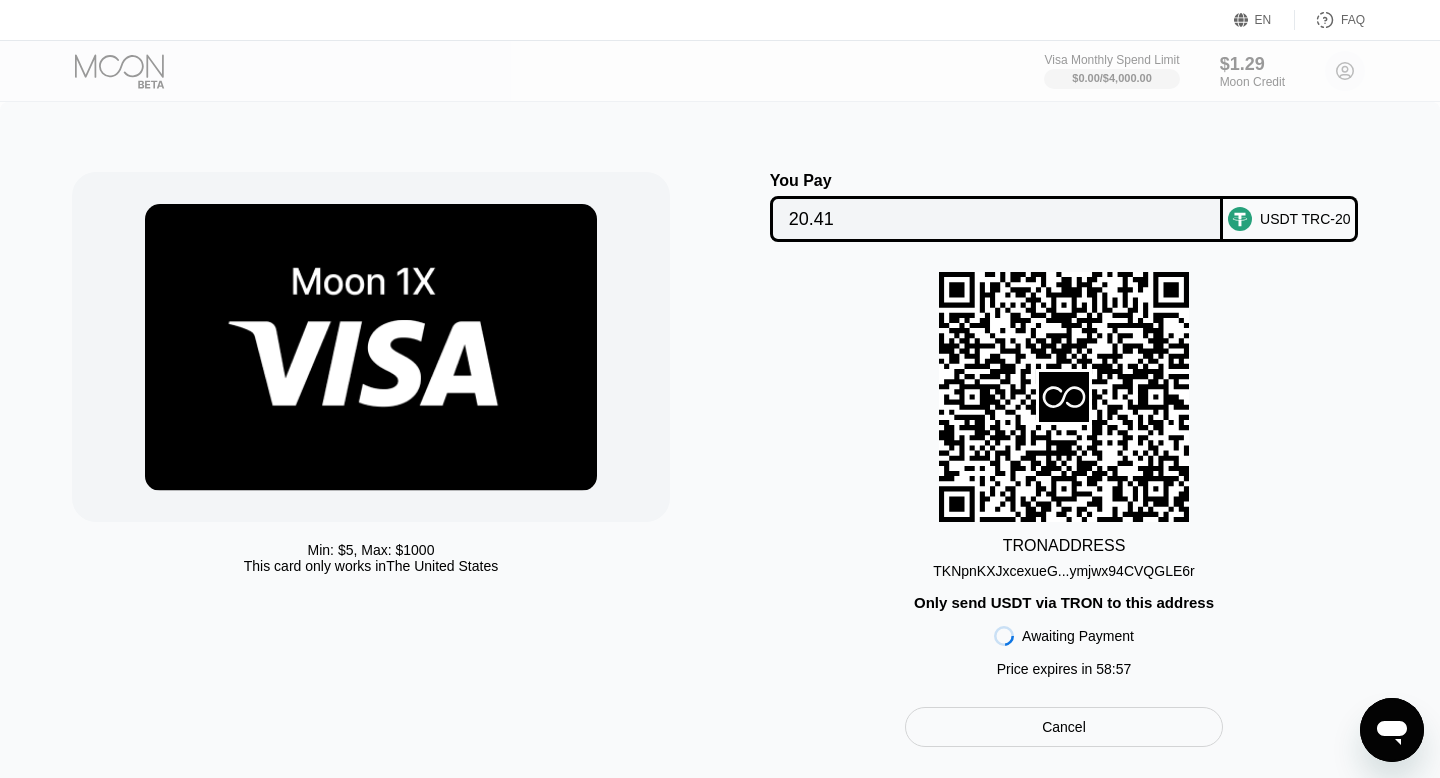 click 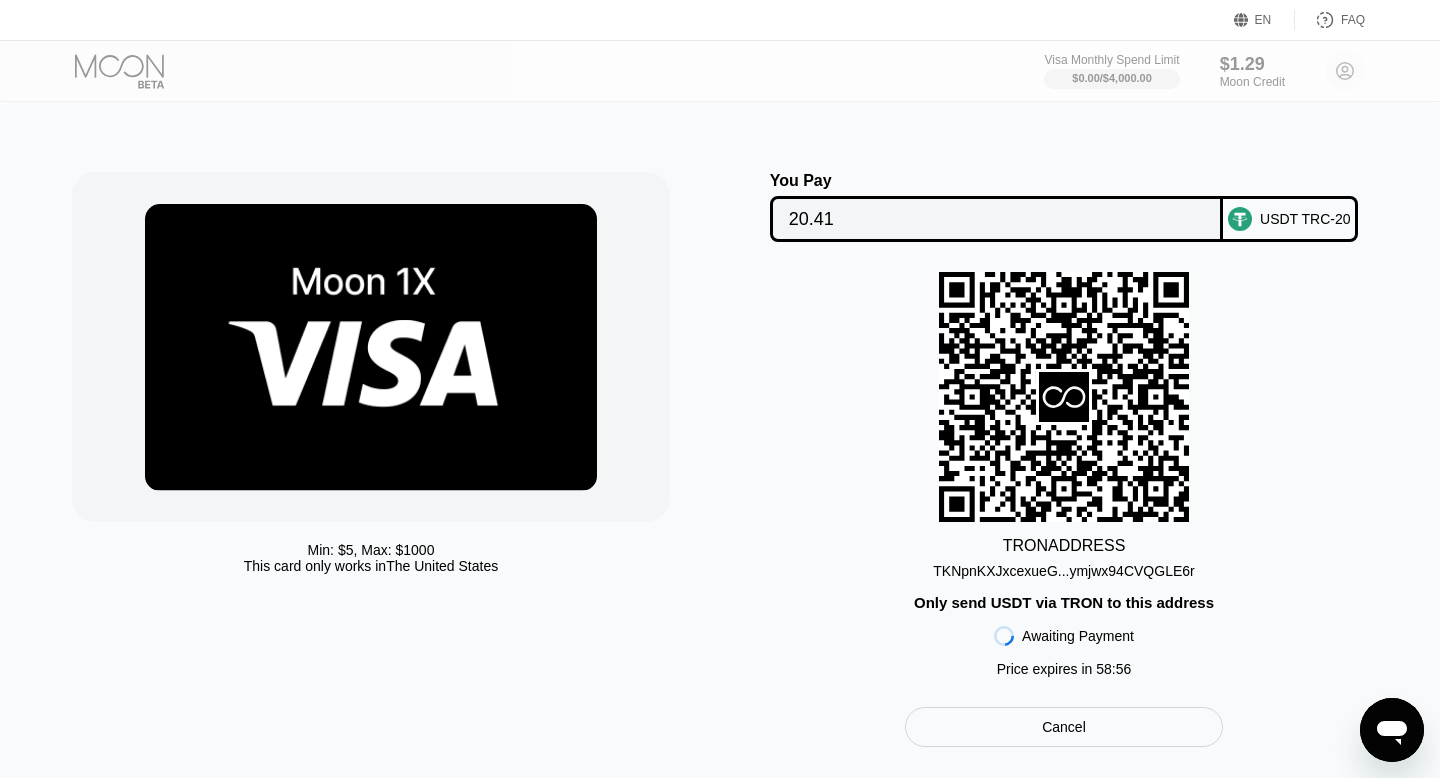click on "TKNpnKXJxcexueG...ymjwx94CVQGLE6r" at bounding box center (1063, 571) 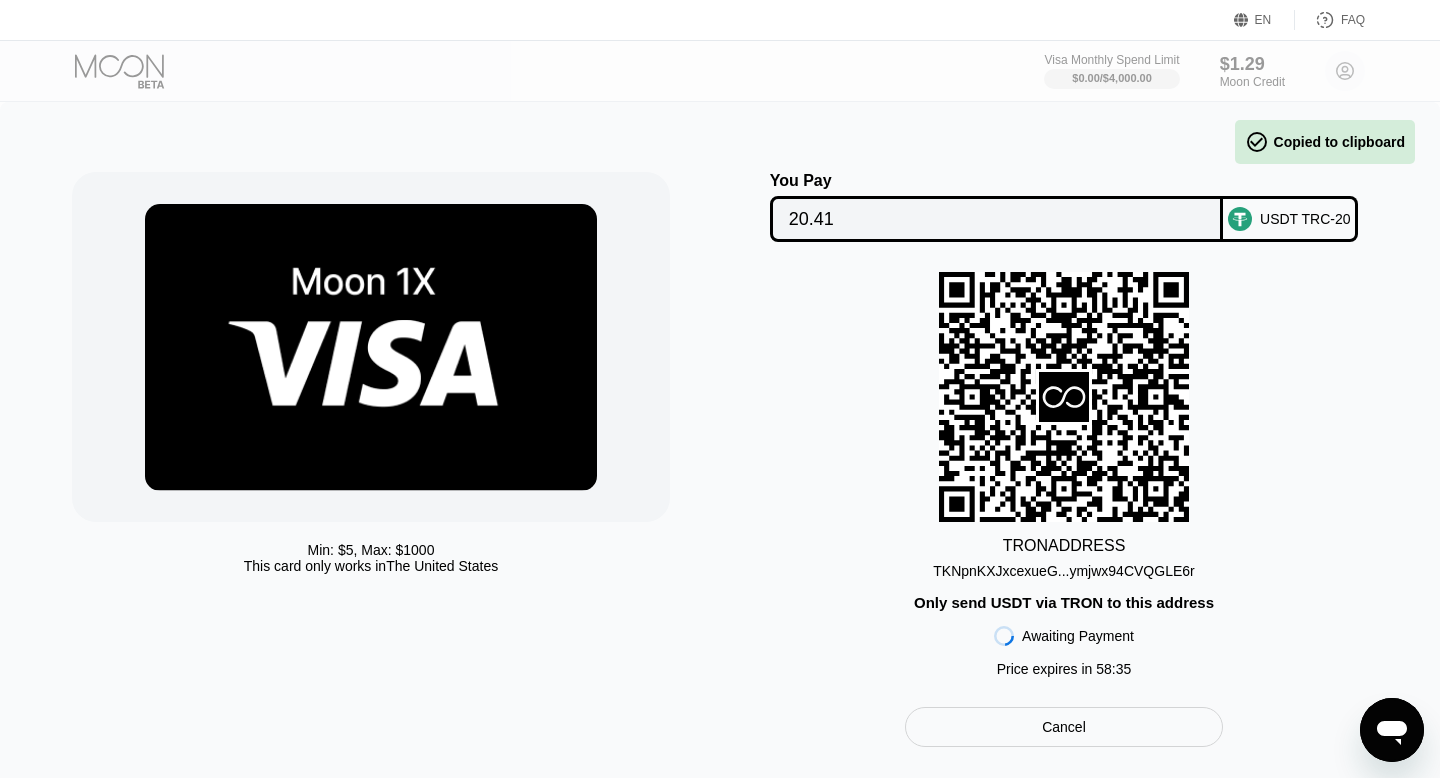 scroll, scrollTop: 0, scrollLeft: 0, axis: both 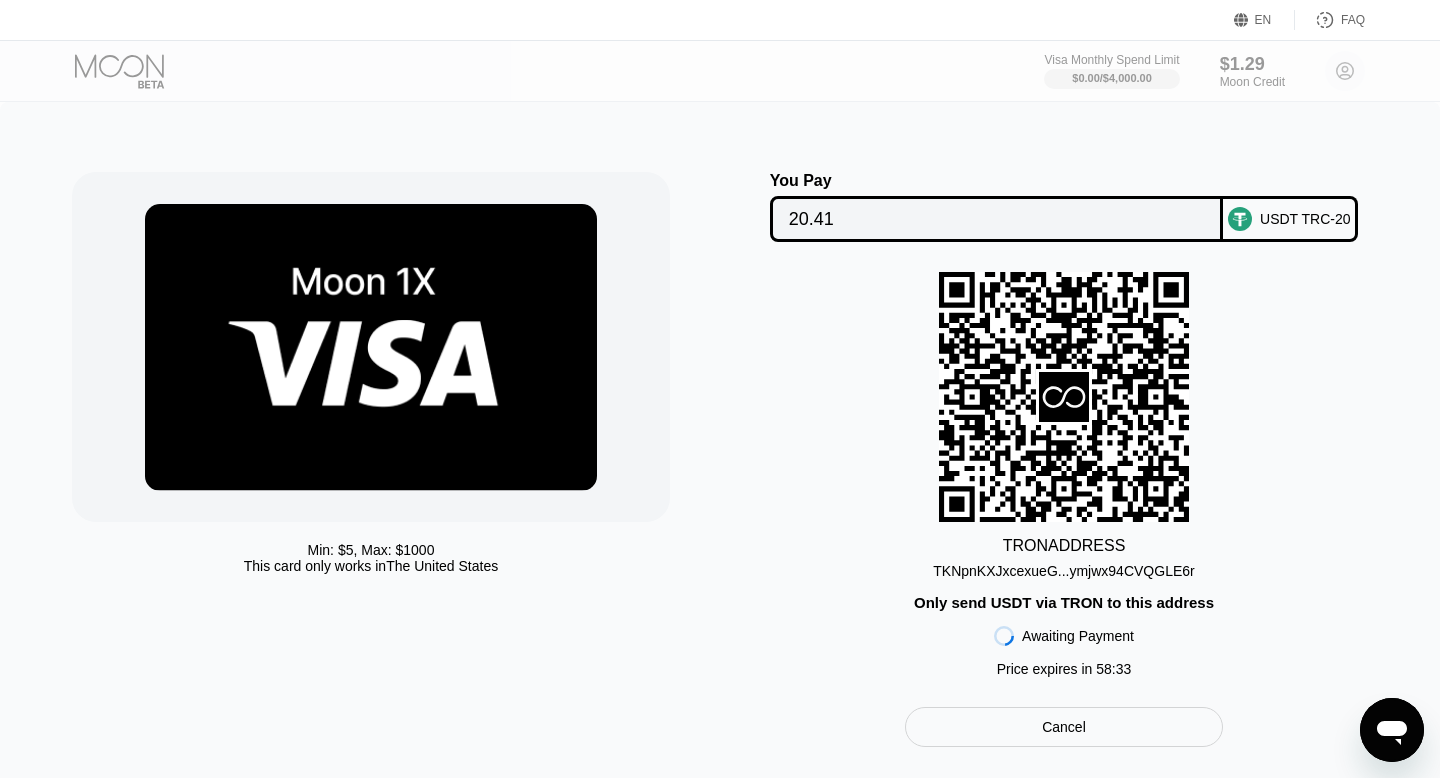 click on "20.41" at bounding box center (997, 219) 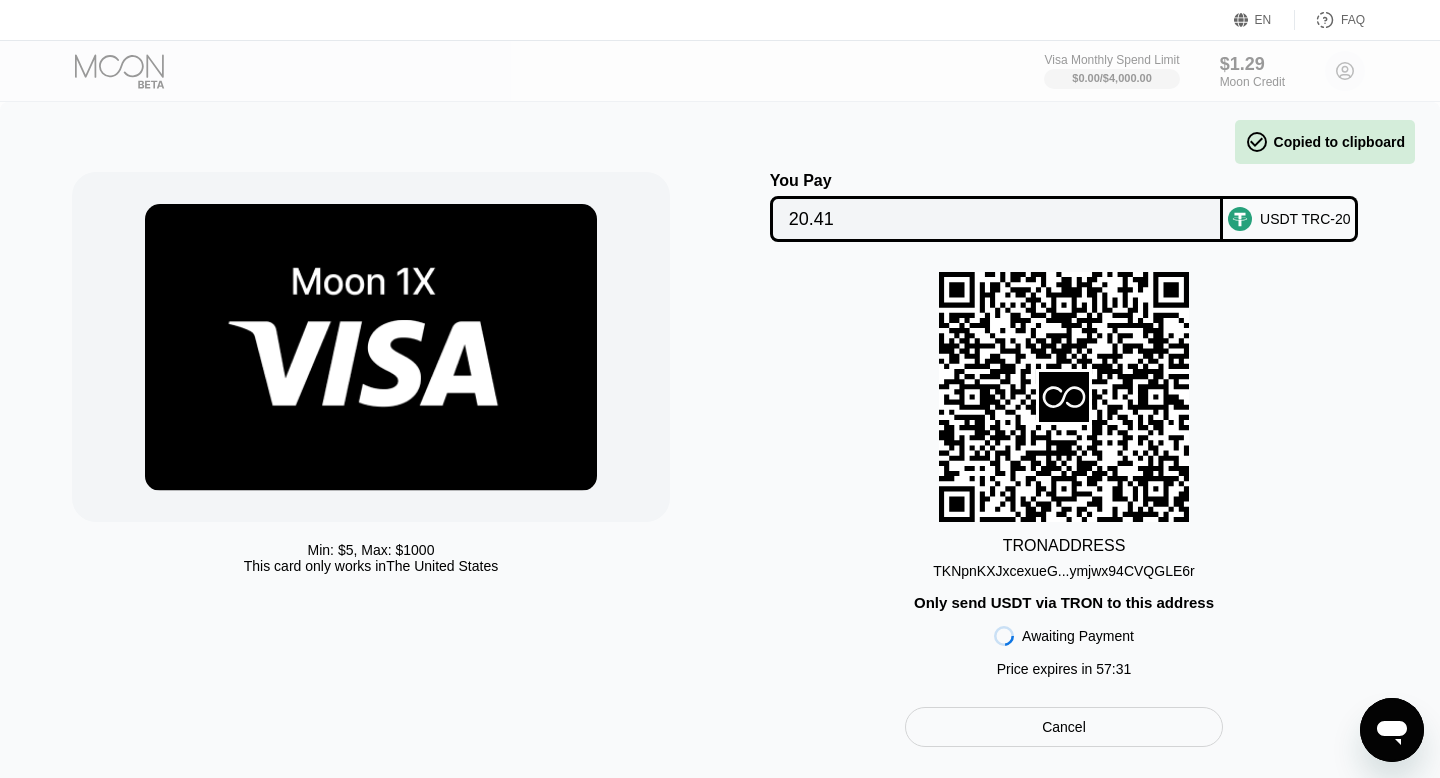 scroll, scrollTop: 0, scrollLeft: 0, axis: both 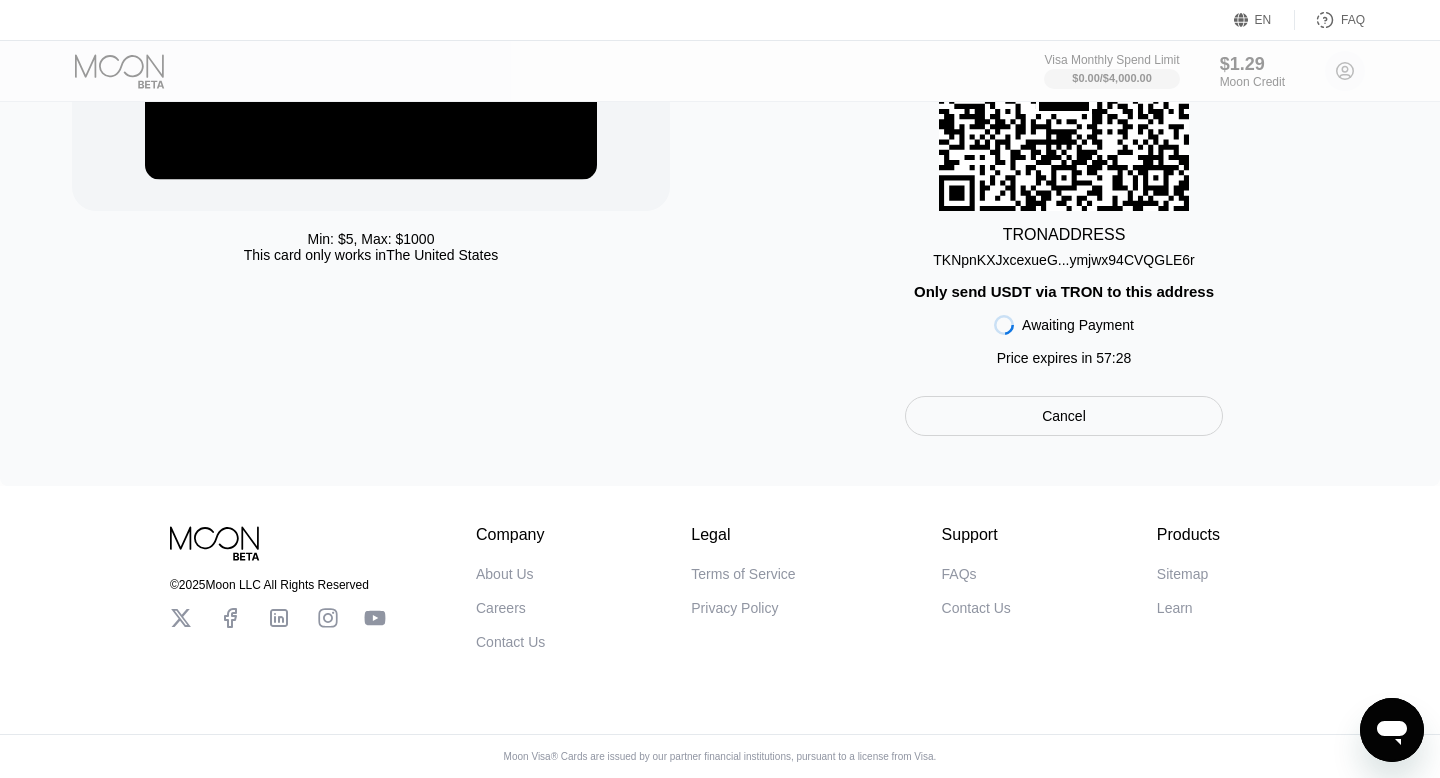 click on "Min: $ 5 , Max: $ 1000 This card only works in [COUNTRY] You Pay 20.41 USDT TRC-20 TRON  ADDRESS TKNpnKXJxcexueG...ymjwx94CVQGLE6r Only send USDT via TRON to this address Awaiting Payment Price expires in   57 : 28 Cancel" at bounding box center (720, 138) 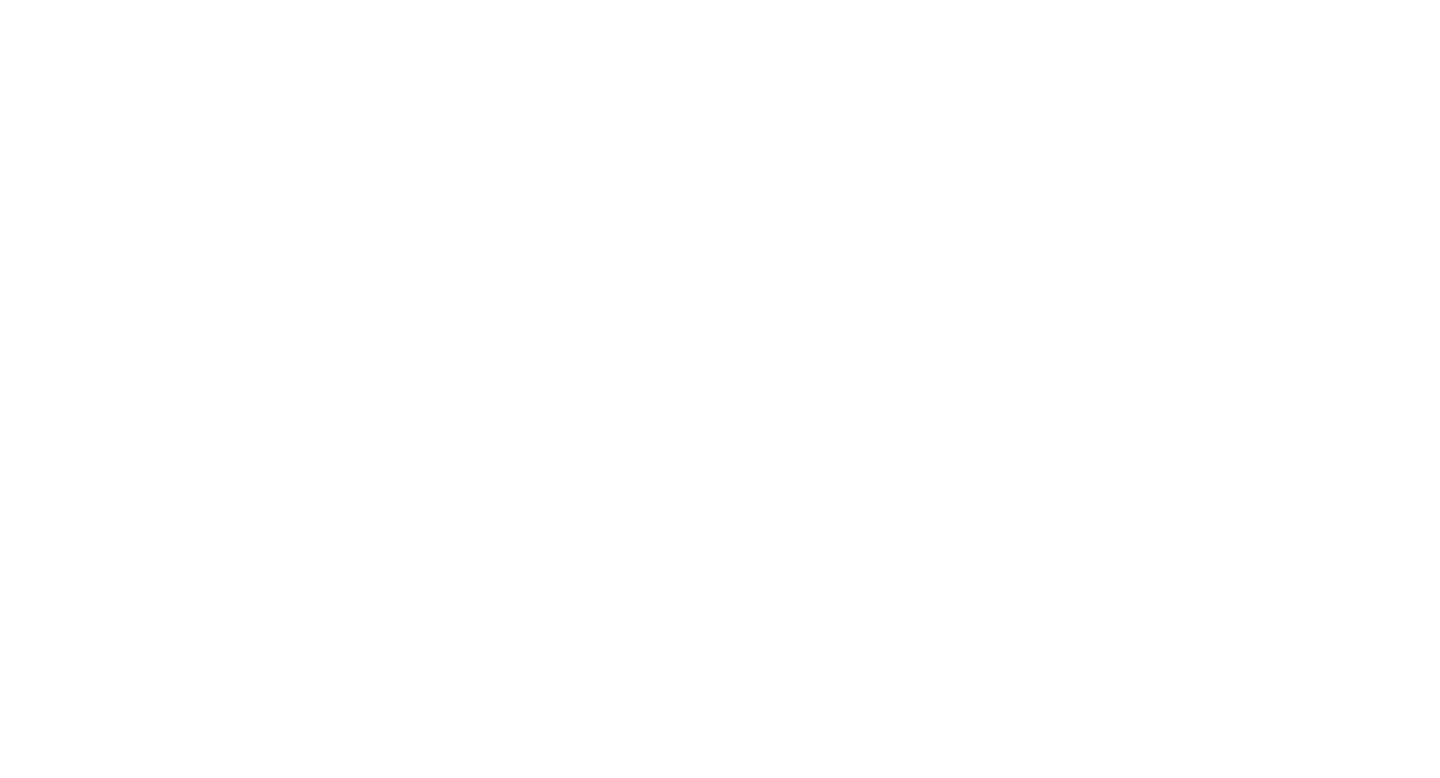 scroll, scrollTop: 0, scrollLeft: 0, axis: both 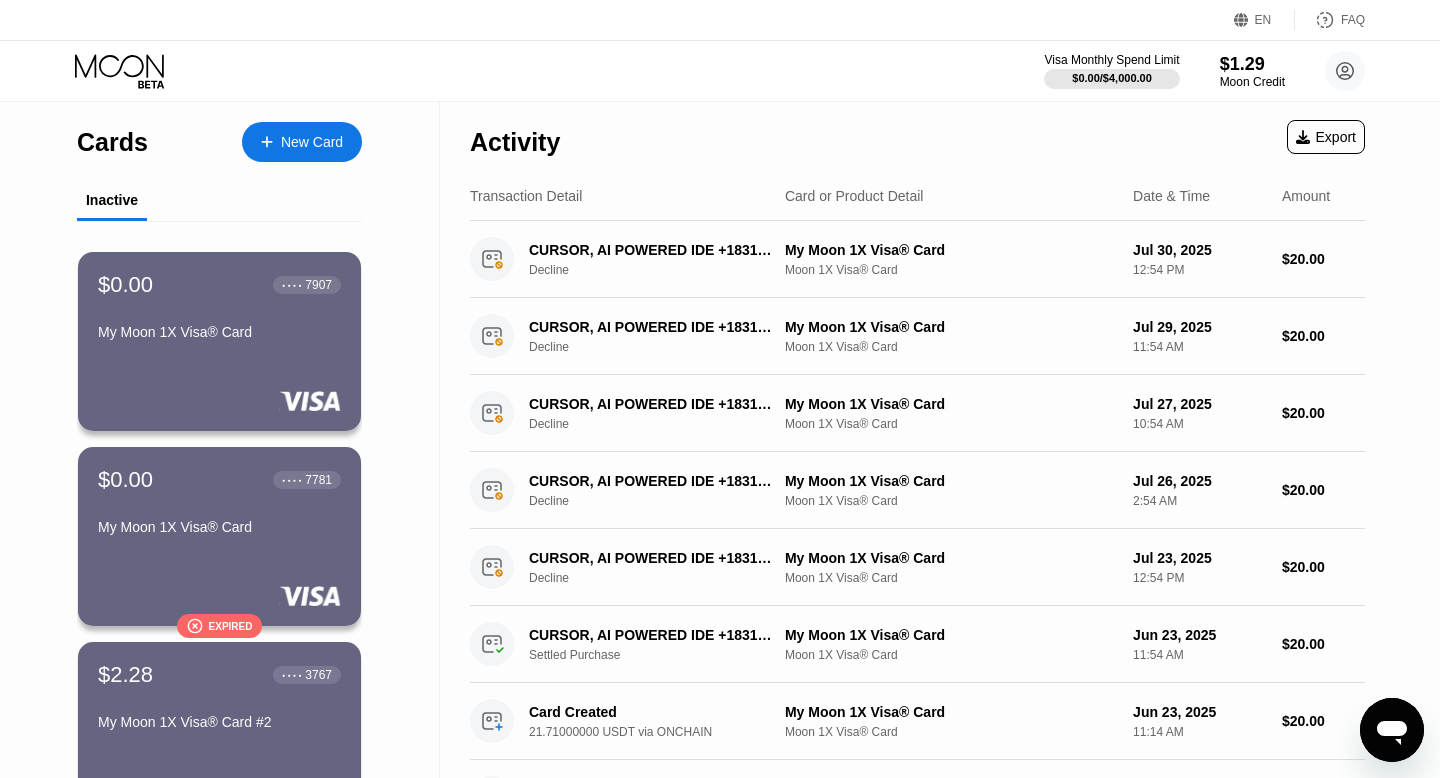click on "Cards" at bounding box center (112, 142) 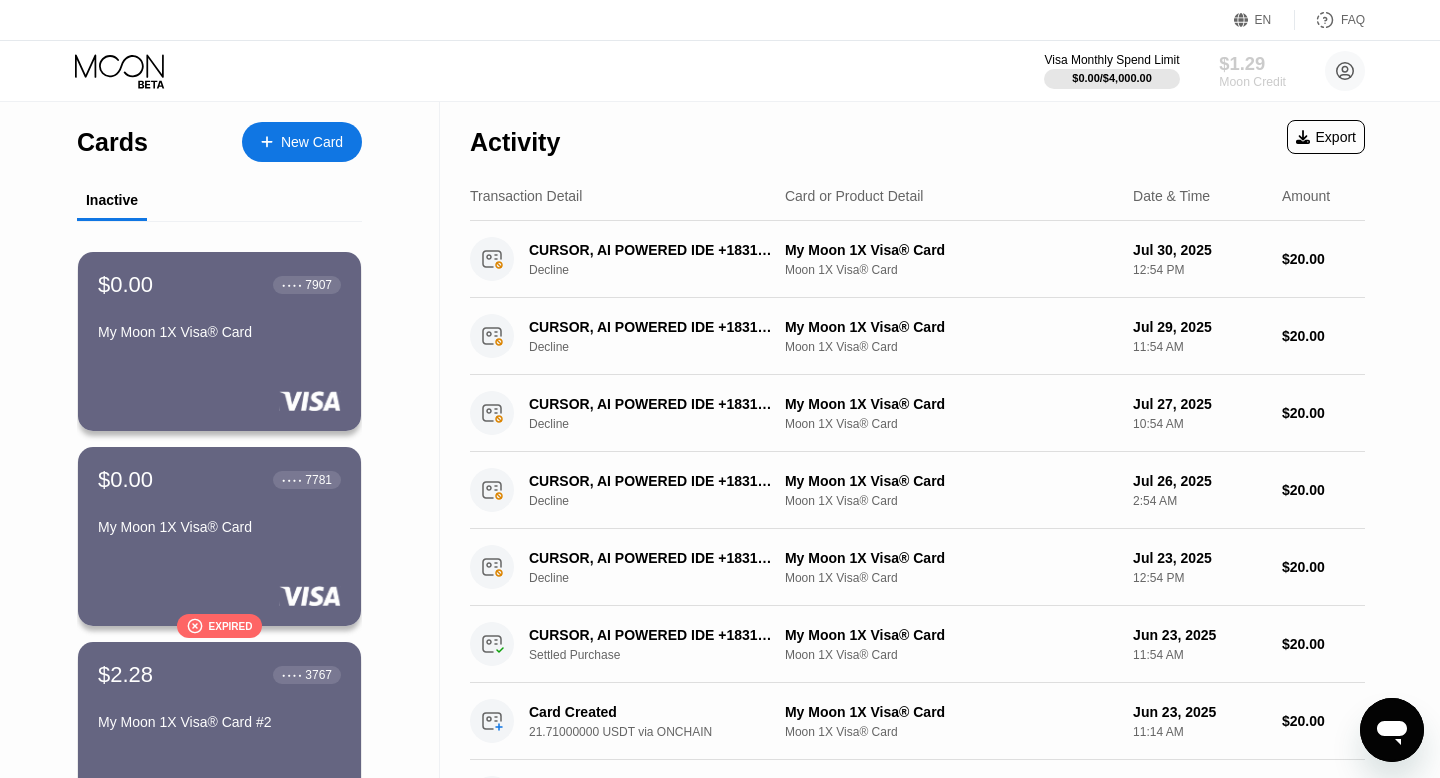 click on "$1.29" at bounding box center [1252, 63] 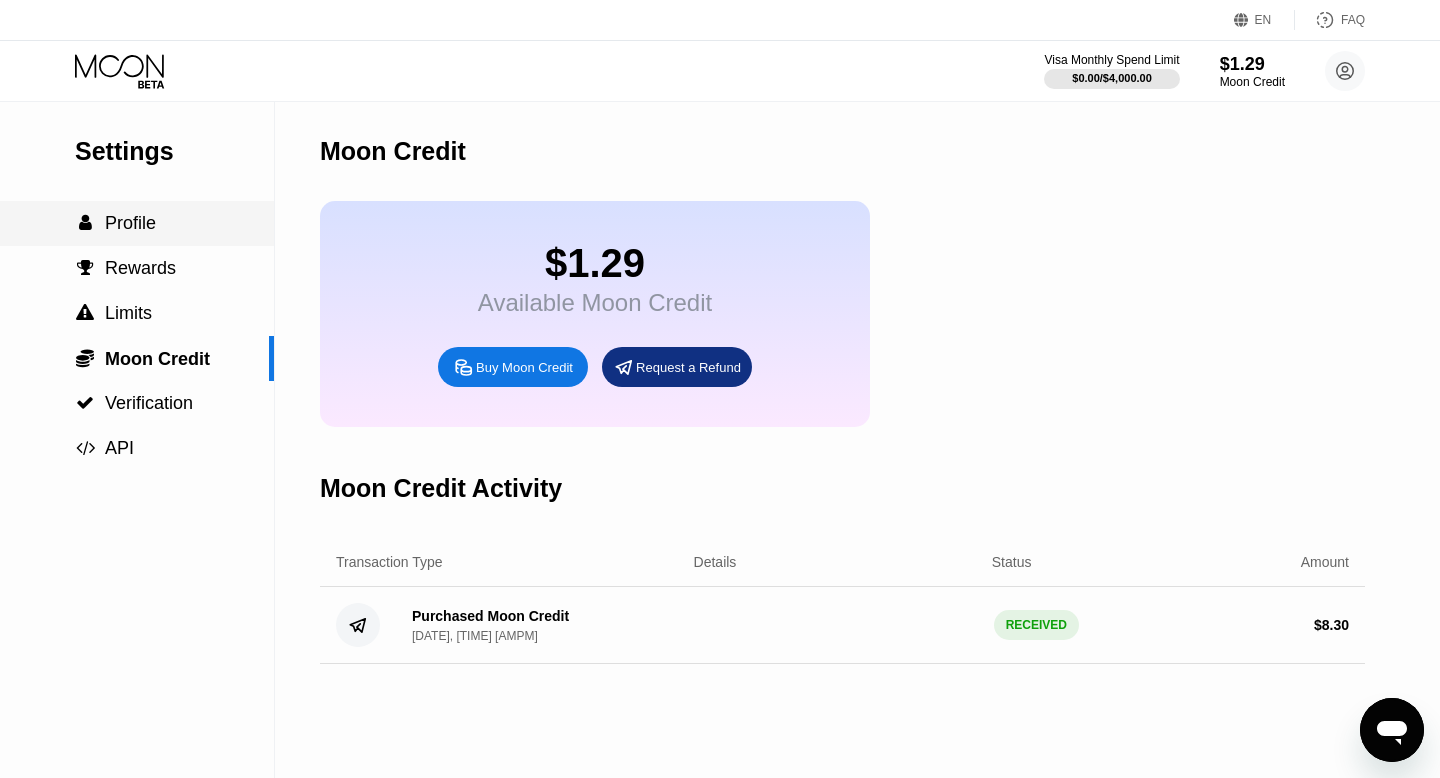 click on " Profile" at bounding box center [137, 223] 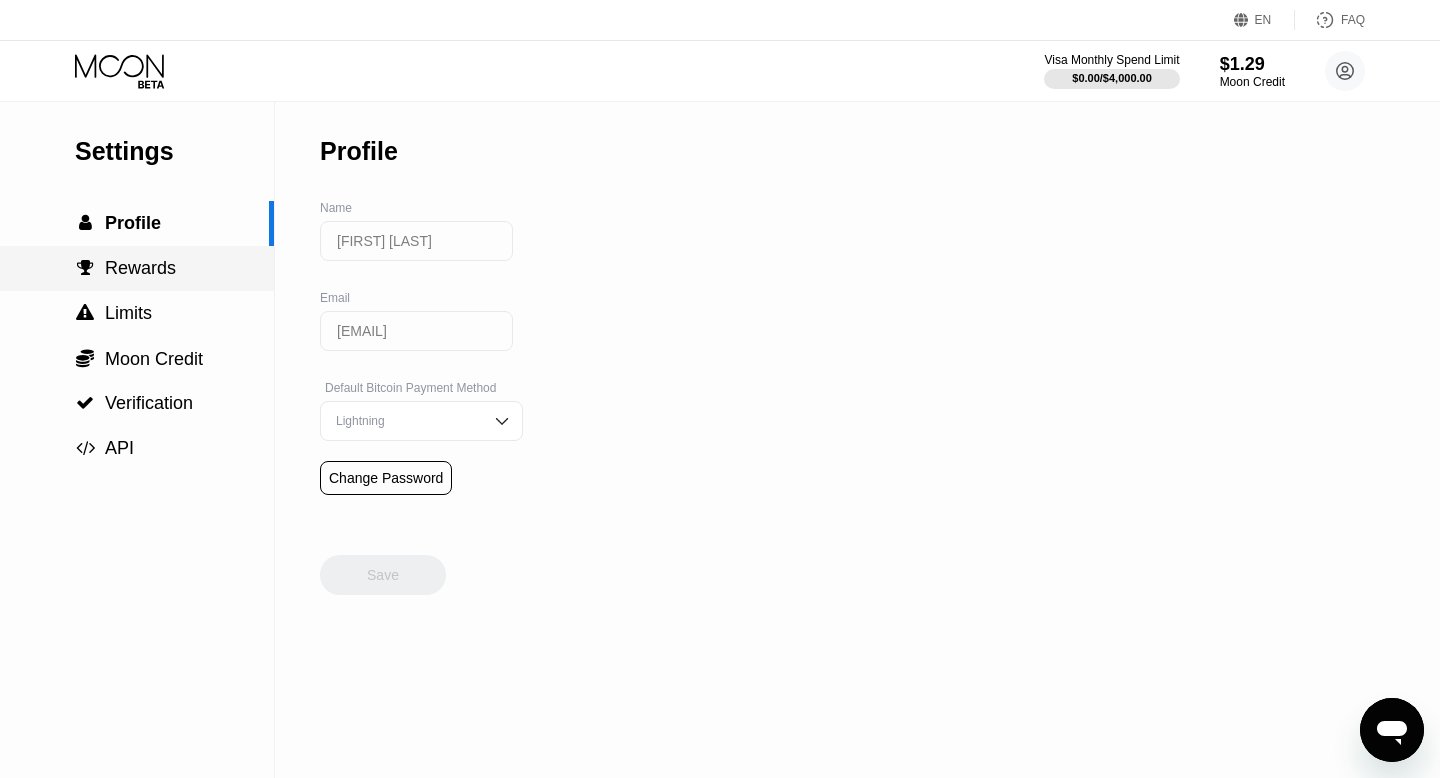 click on "Rewards" at bounding box center (140, 268) 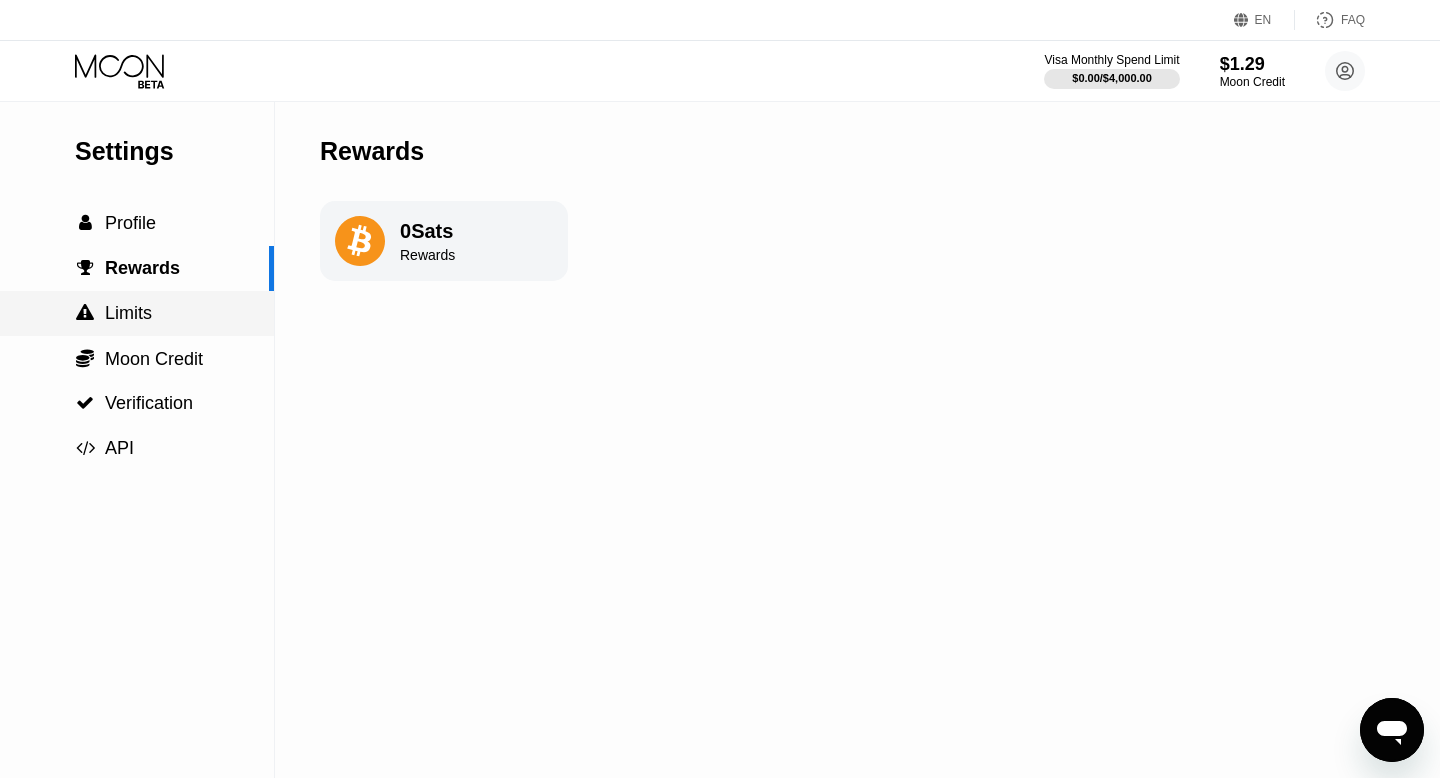 click on " Limits" at bounding box center [137, 313] 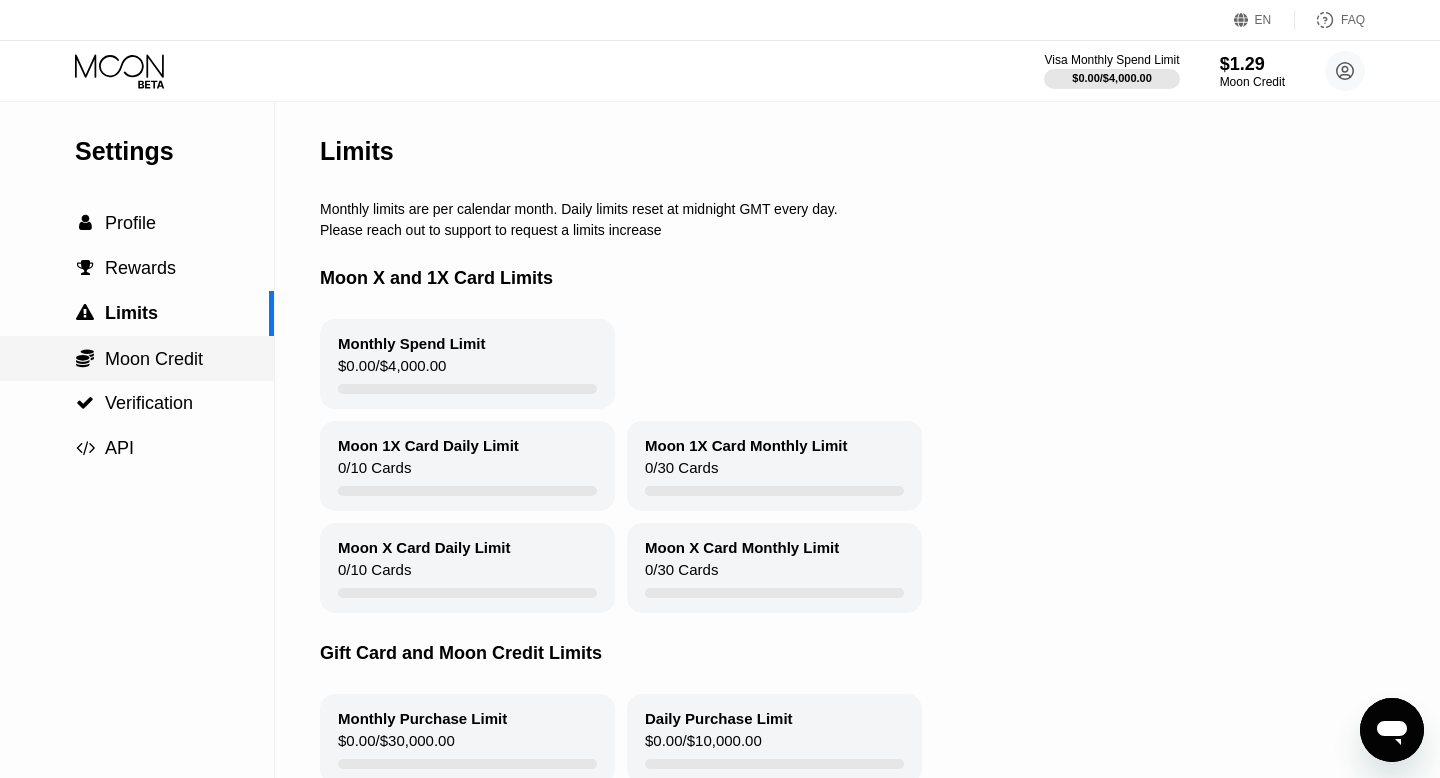 click on "Moon Credit" at bounding box center (154, 359) 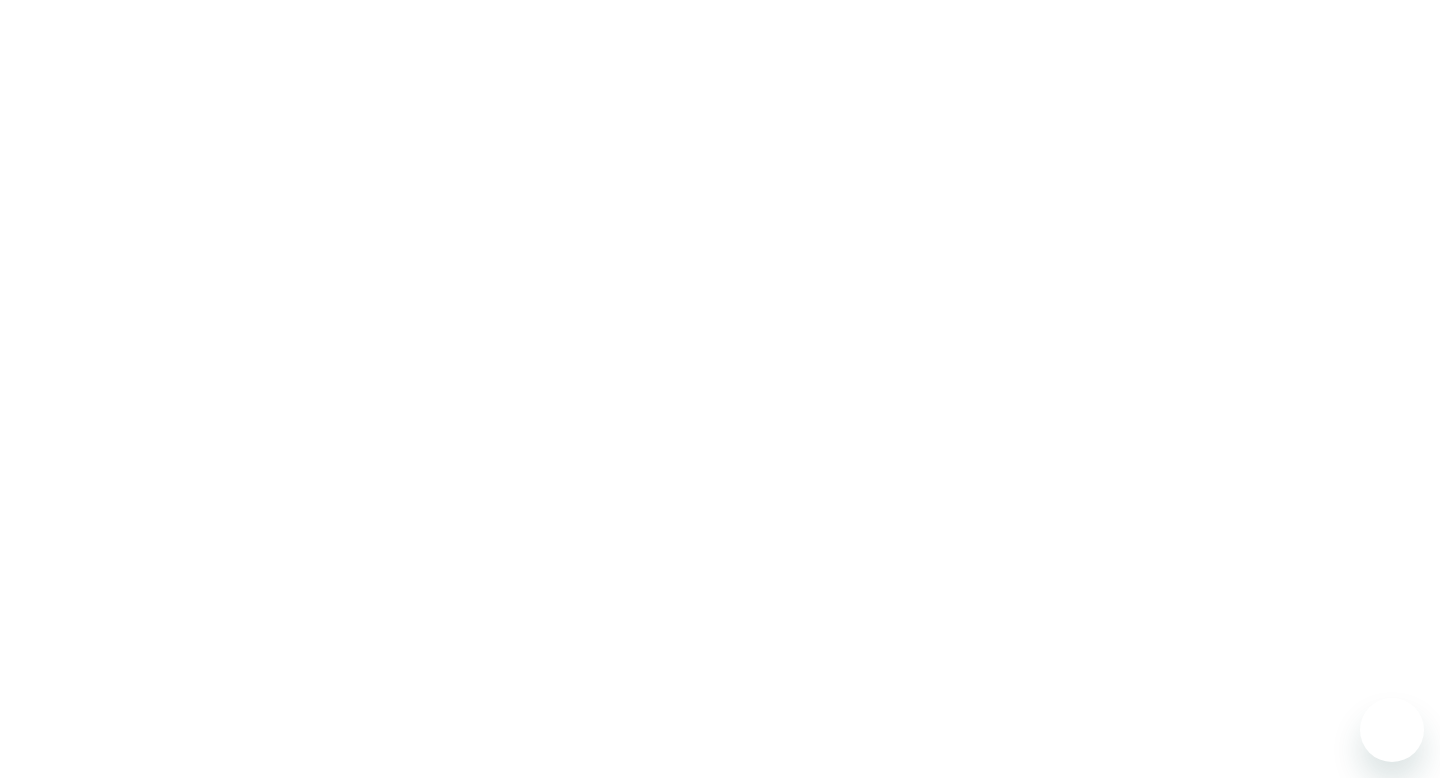 scroll, scrollTop: 0, scrollLeft: 0, axis: both 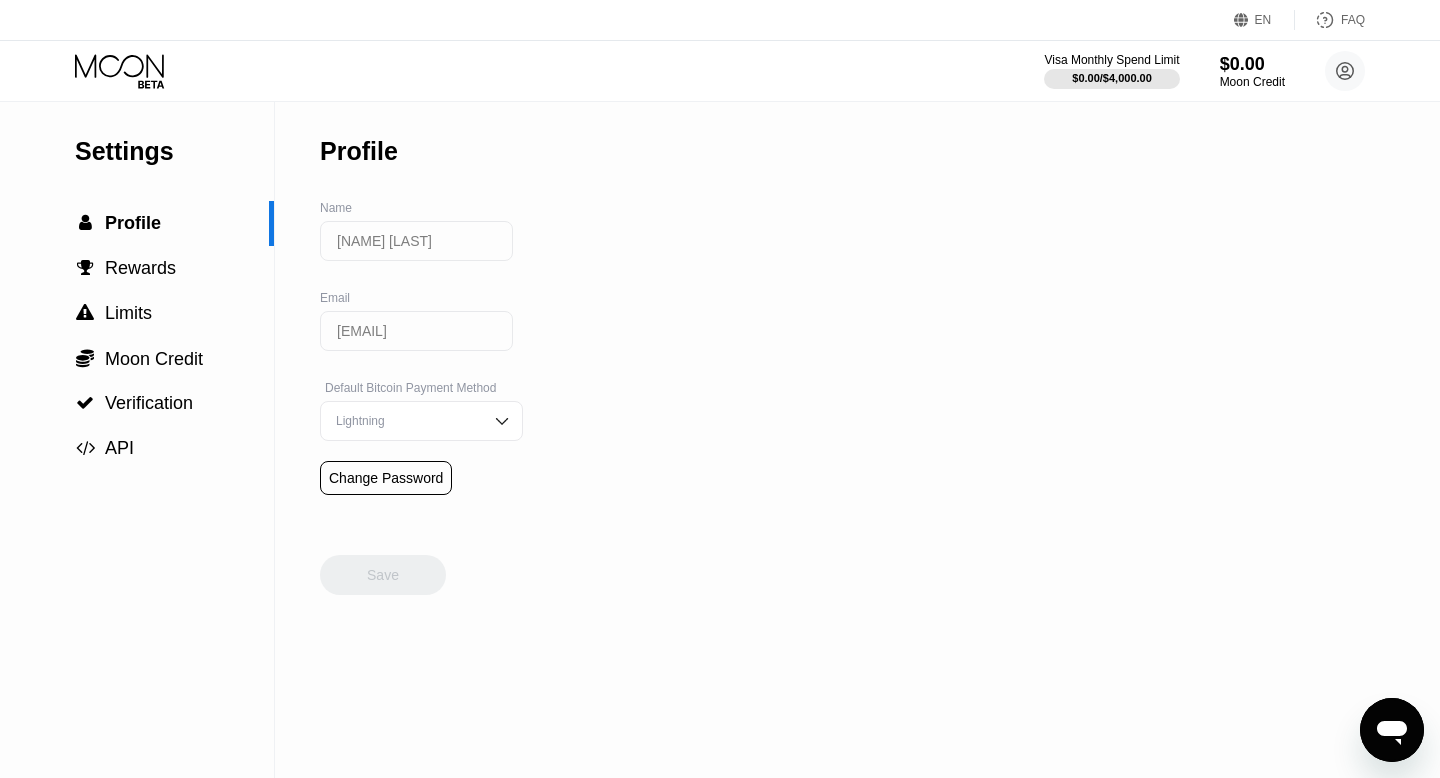click 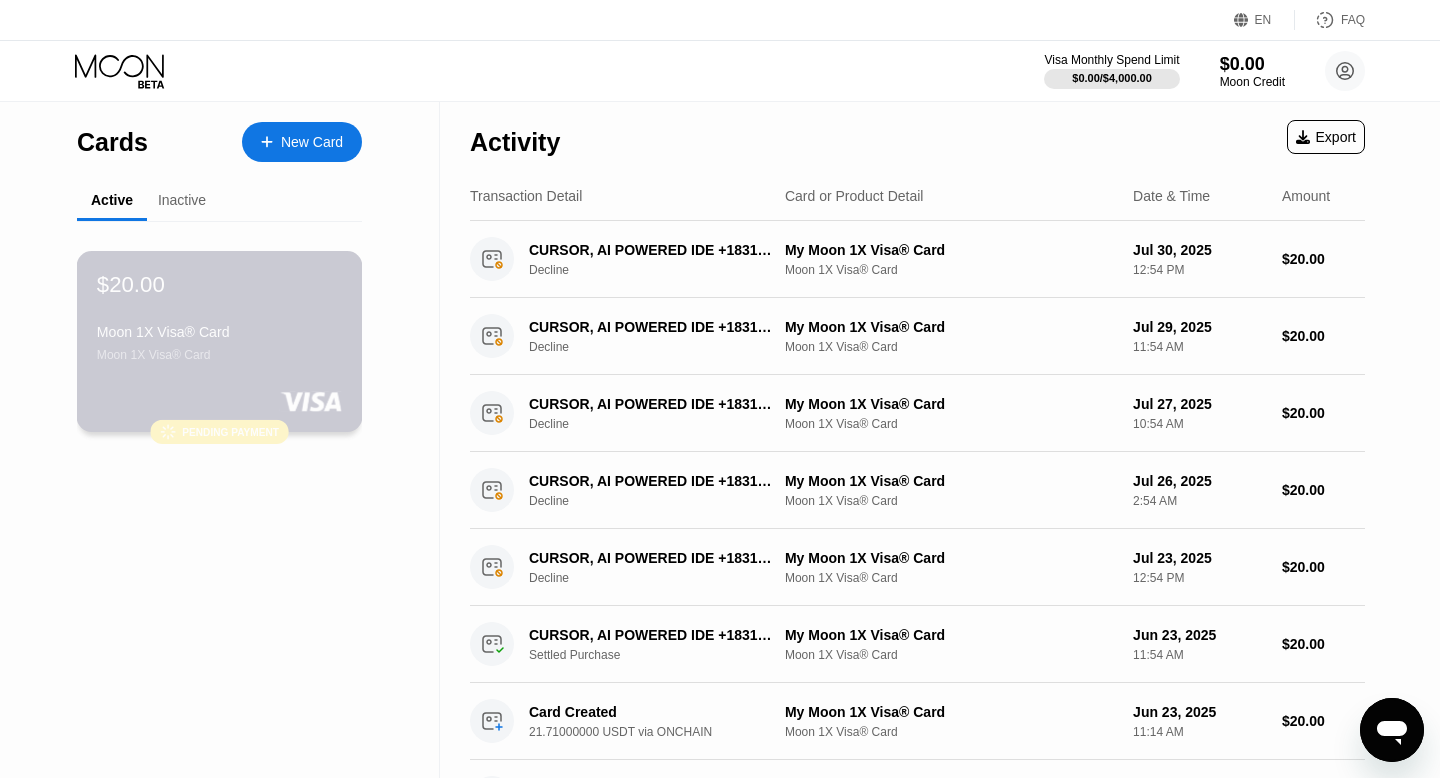 click on "$20.00 [BRAND] [CARDTYPE]" at bounding box center [219, 316] 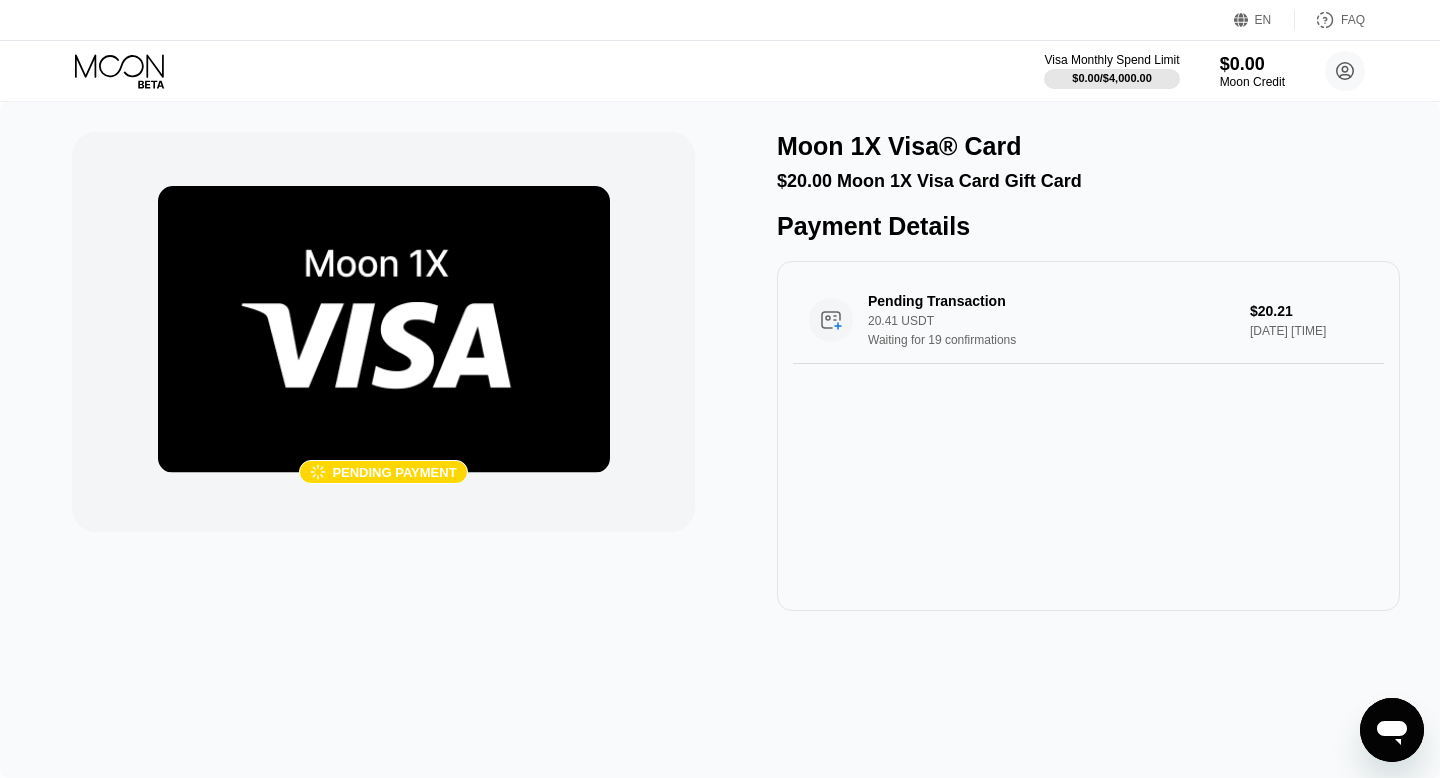 click at bounding box center [384, 329] 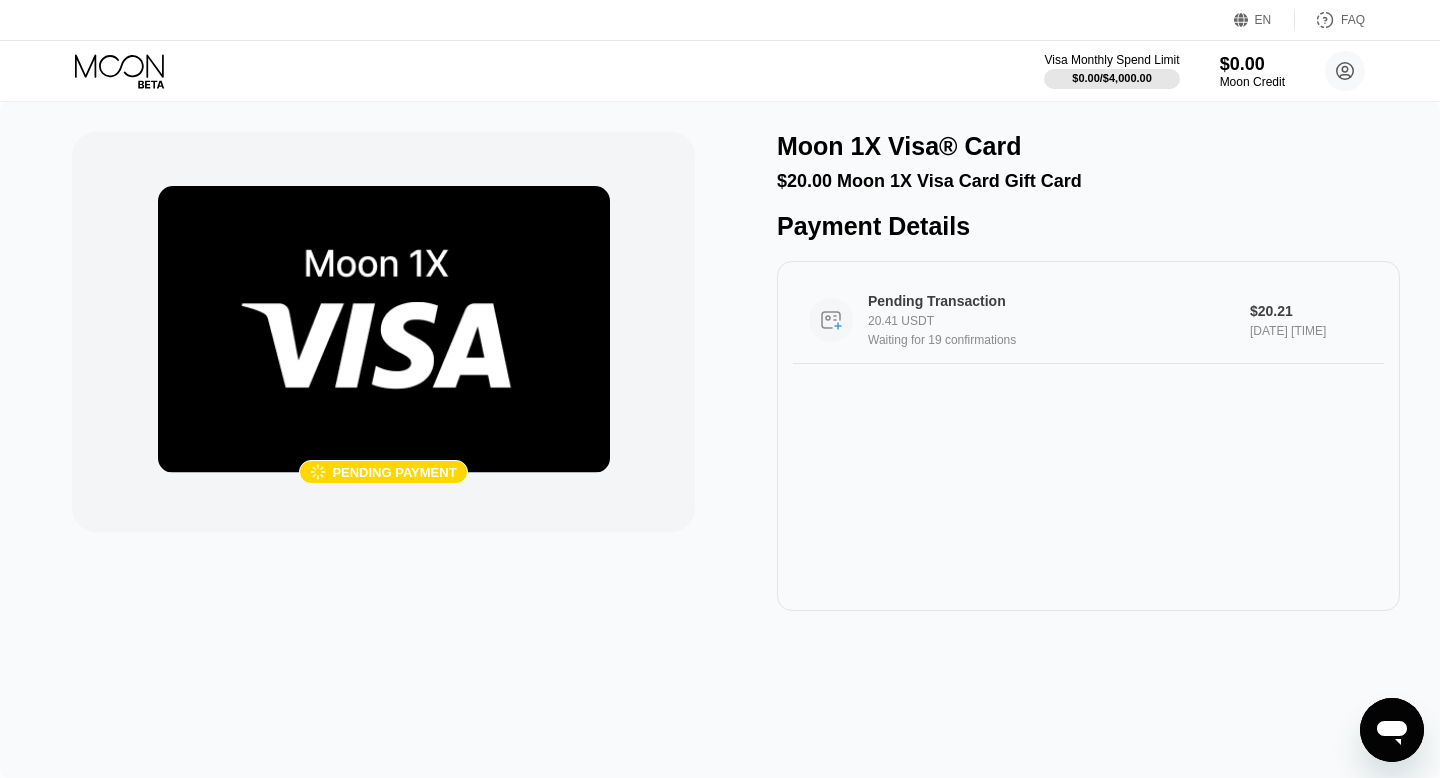 click on "20.41 USDT" at bounding box center [1059, 321] 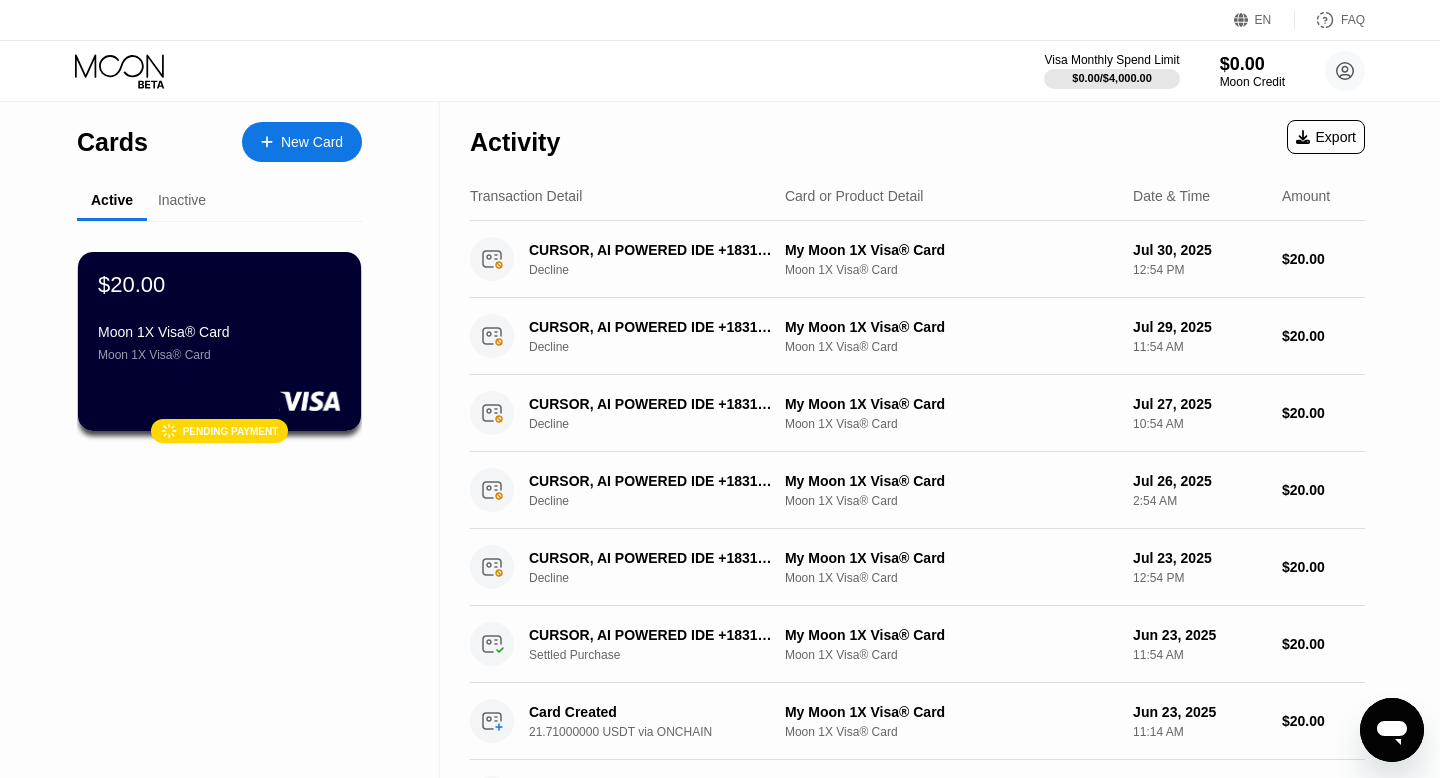 click 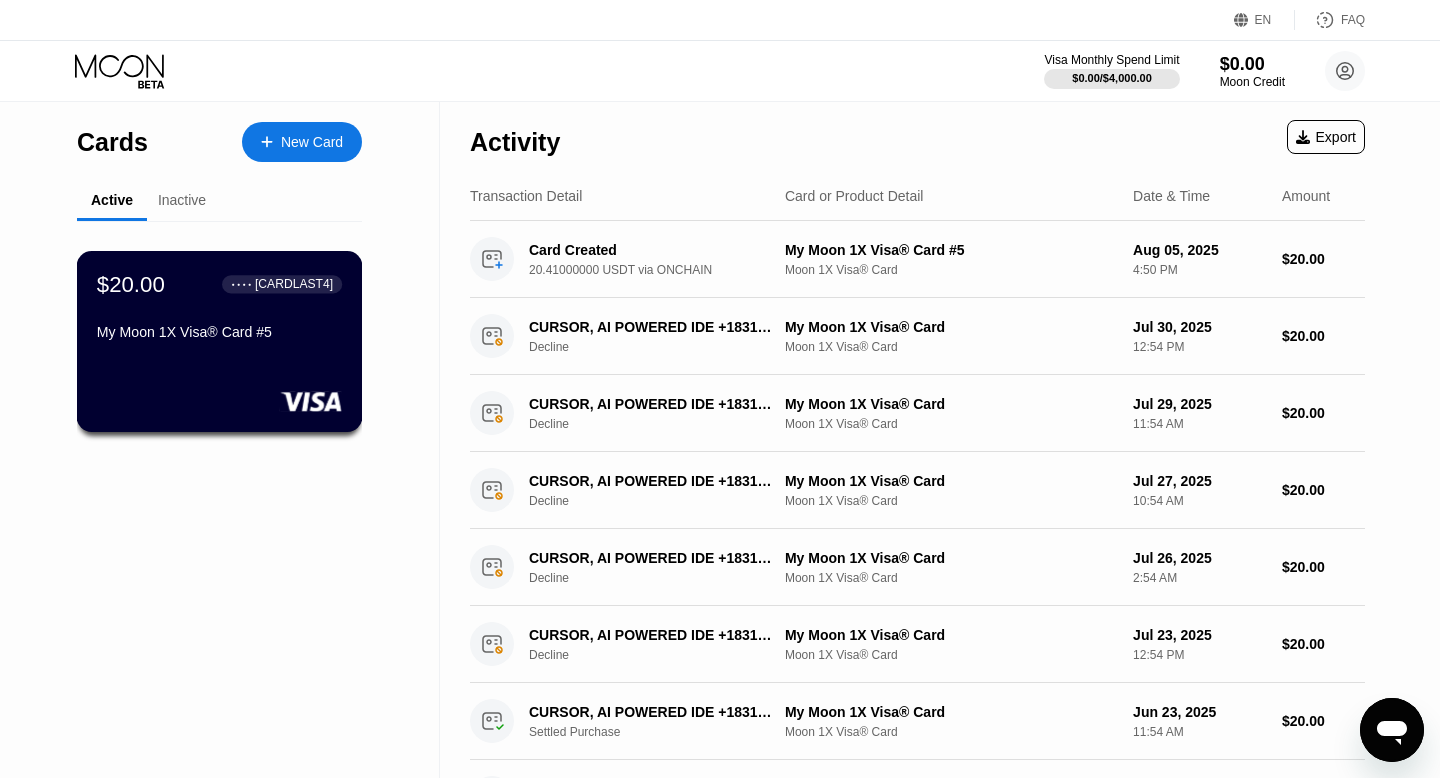 click on "$20.00 [MASKED_CARDNUMBER] [BRAND] [CARDTYPE] #[CARDLAST4]" at bounding box center (219, 309) 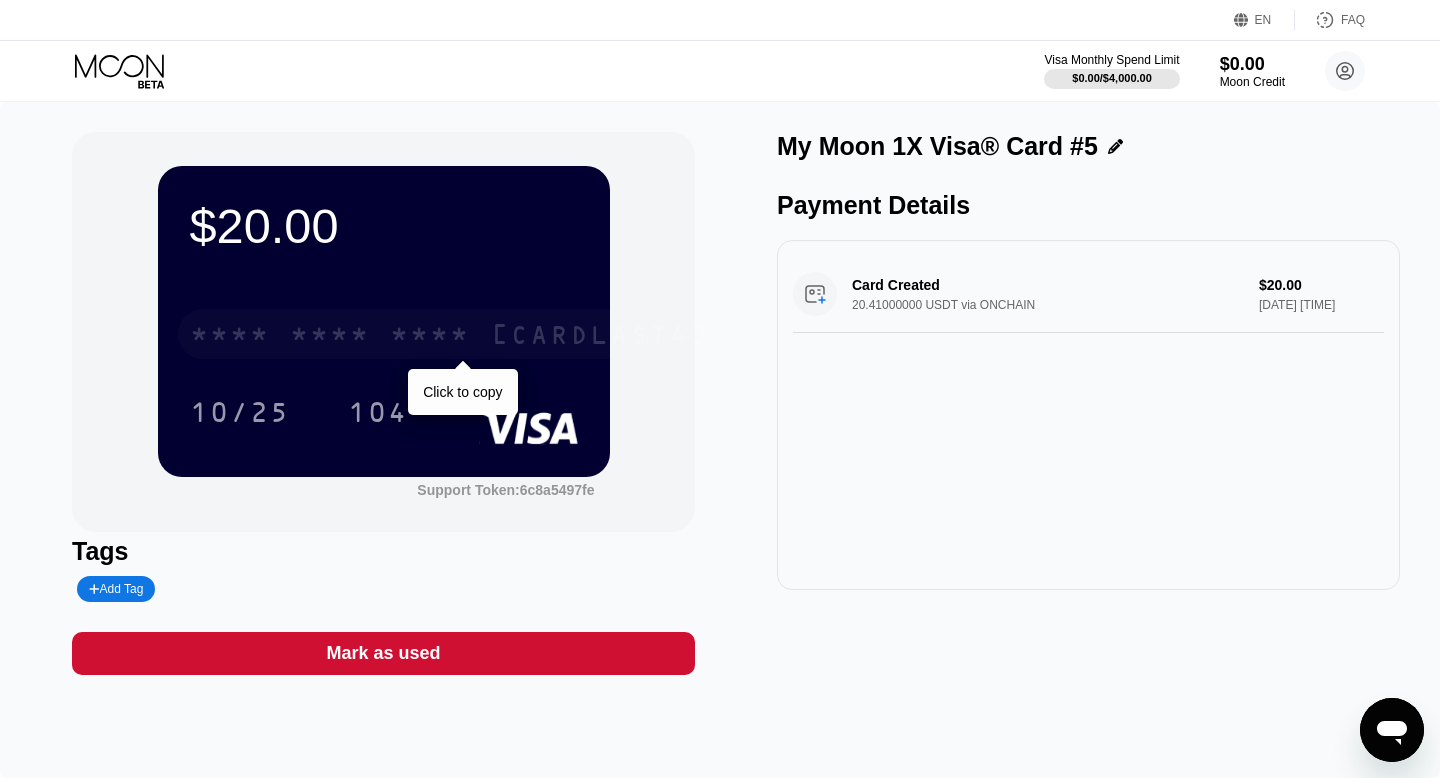 click on "* * * * * * * * * * * * 1387" at bounding box center (450, 334) 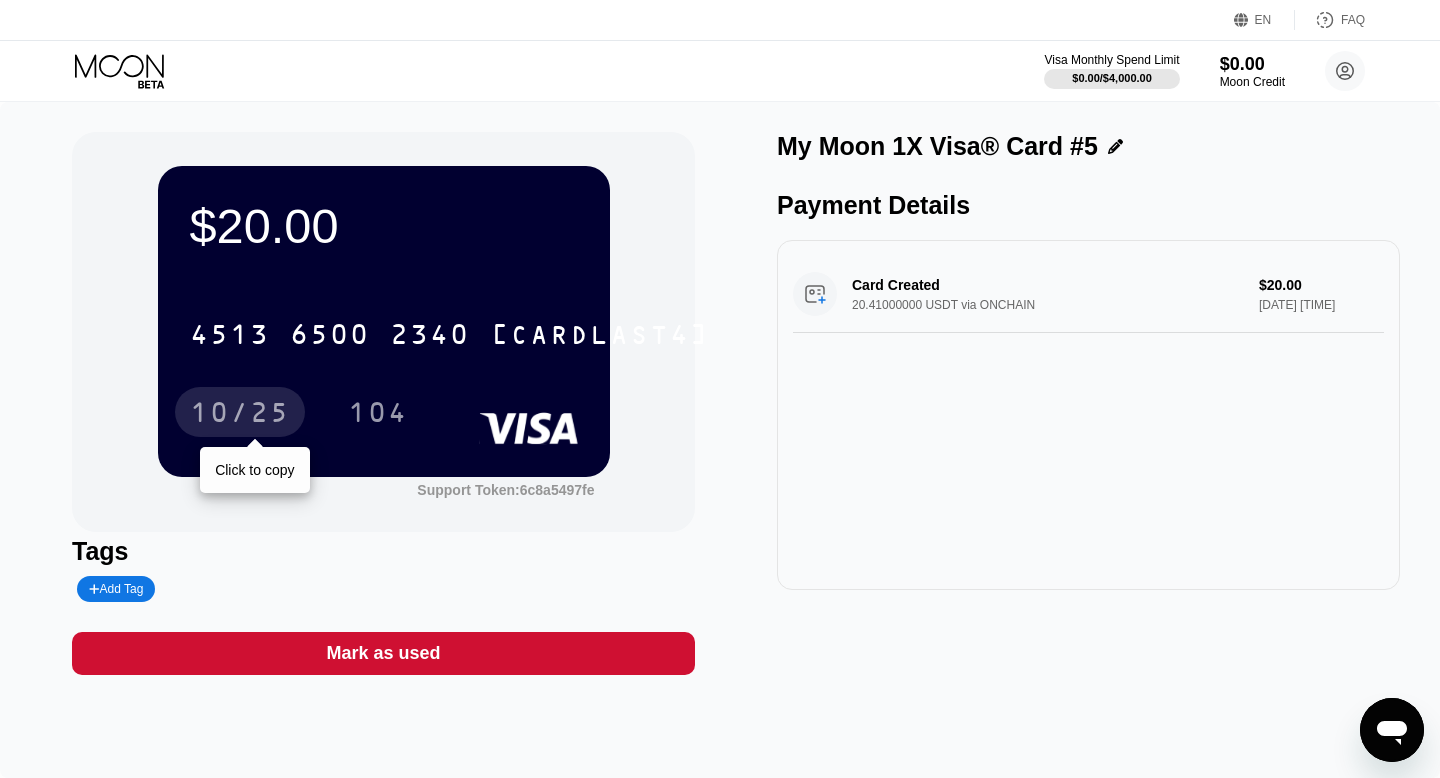 click on "10/25" at bounding box center (240, 415) 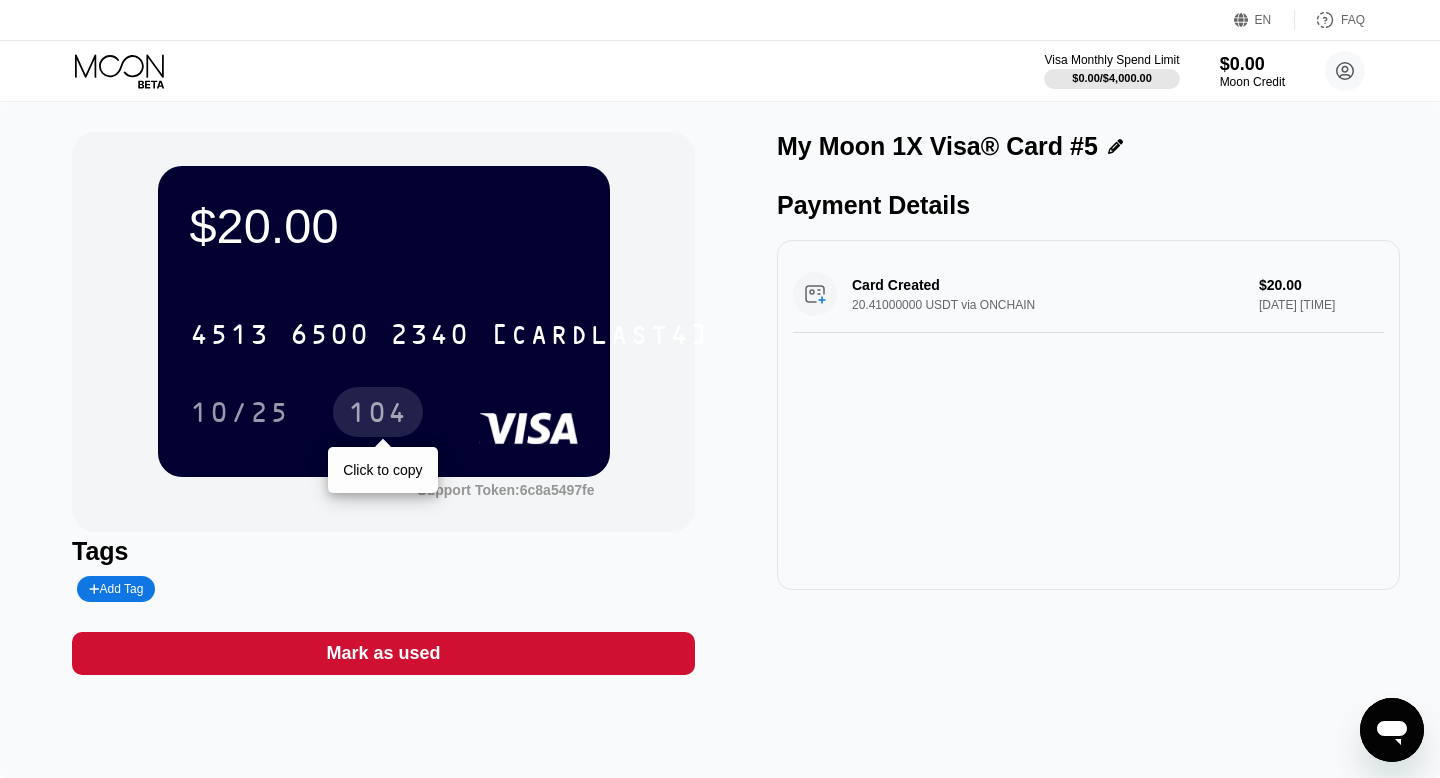 click on "104" at bounding box center (378, 415) 